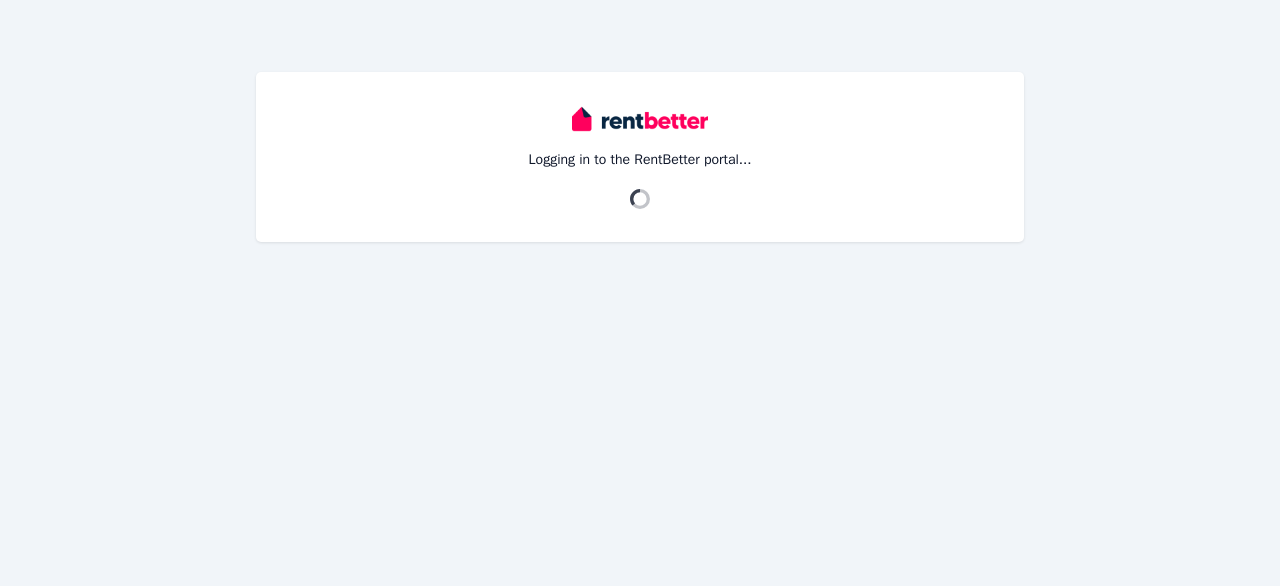 scroll, scrollTop: 0, scrollLeft: 0, axis: both 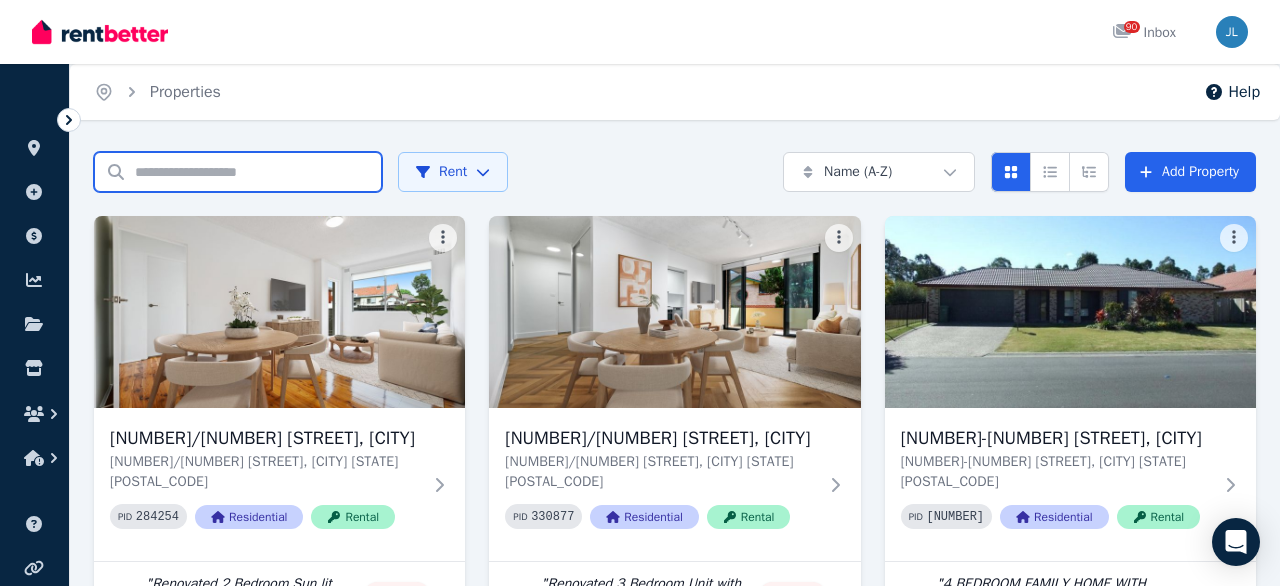 click on "Search properties" at bounding box center [238, 172] 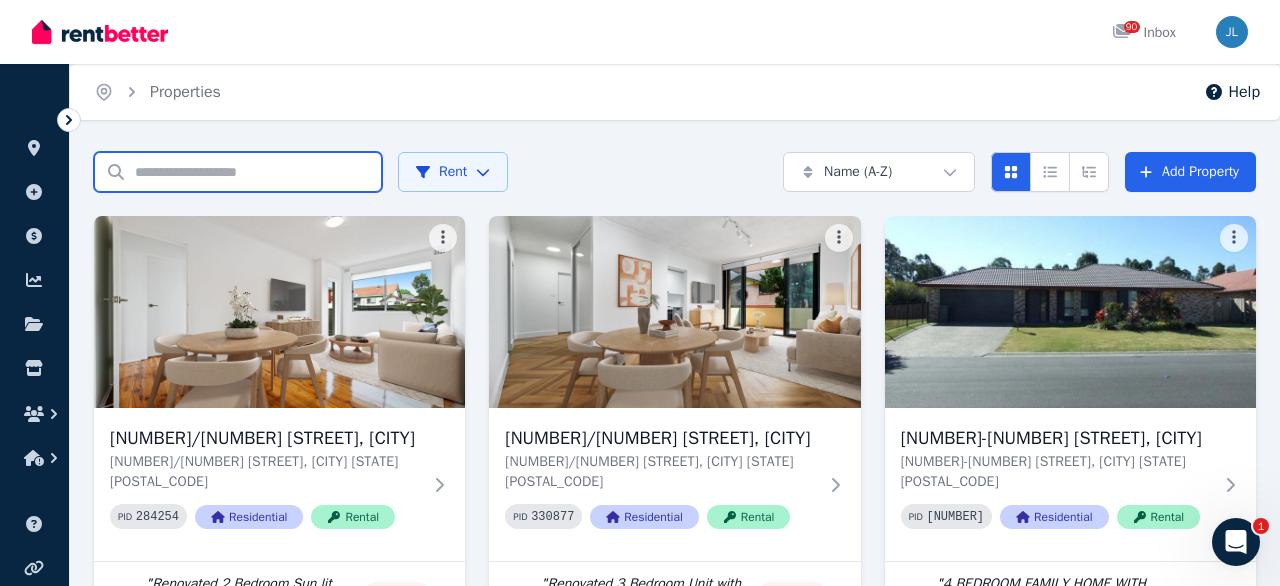scroll, scrollTop: 0, scrollLeft: 0, axis: both 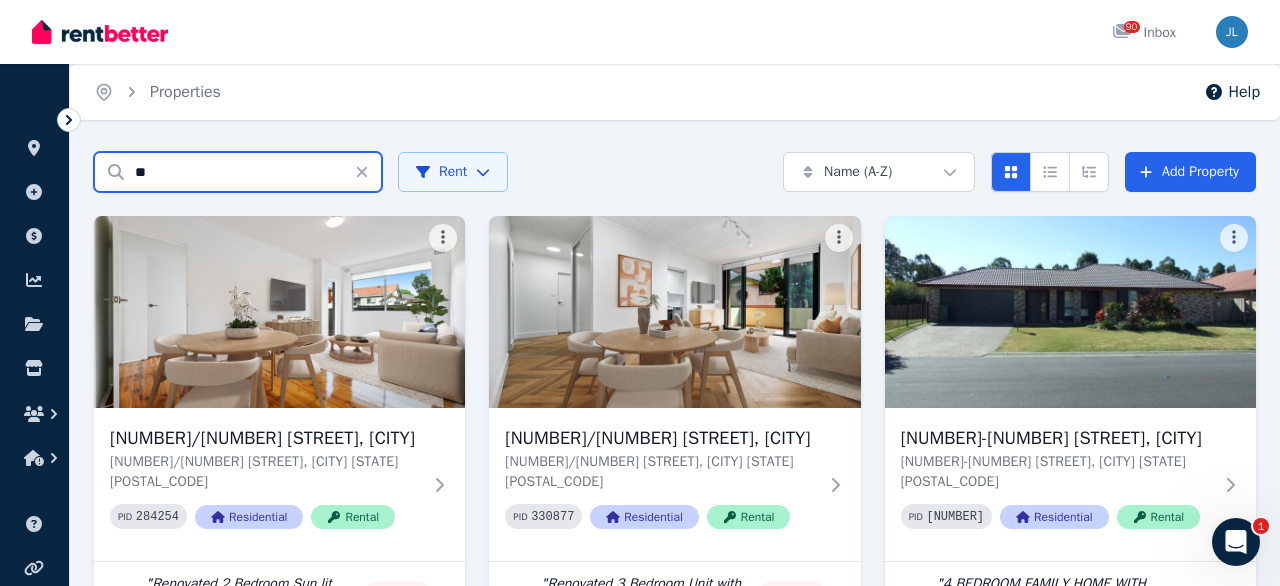 type on "**" 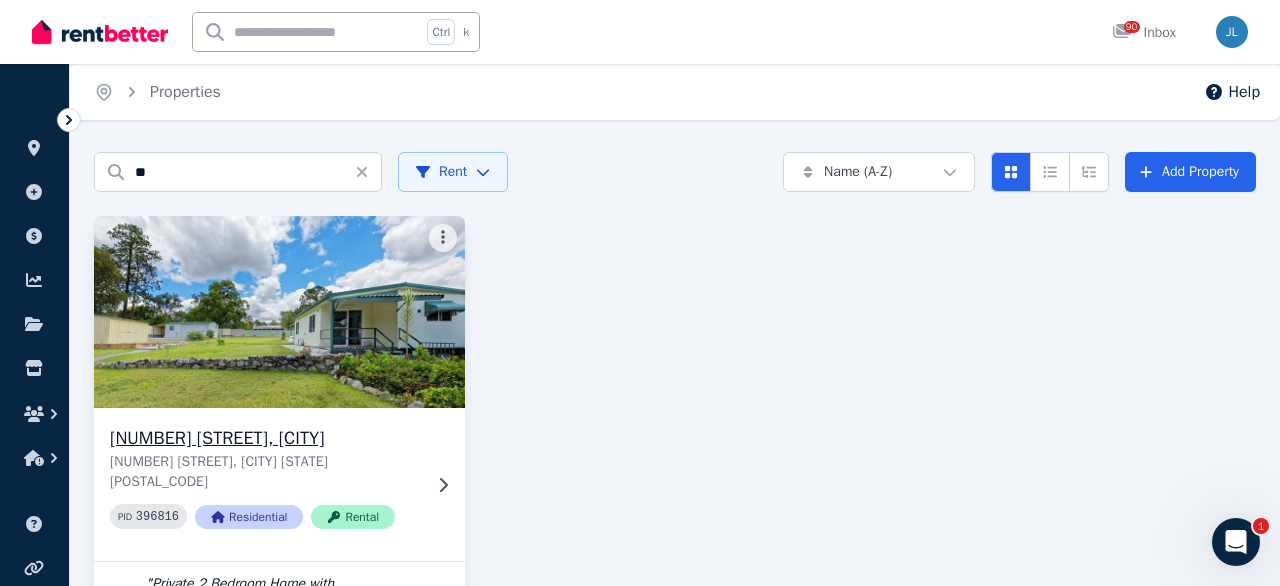 click at bounding box center (280, 312) 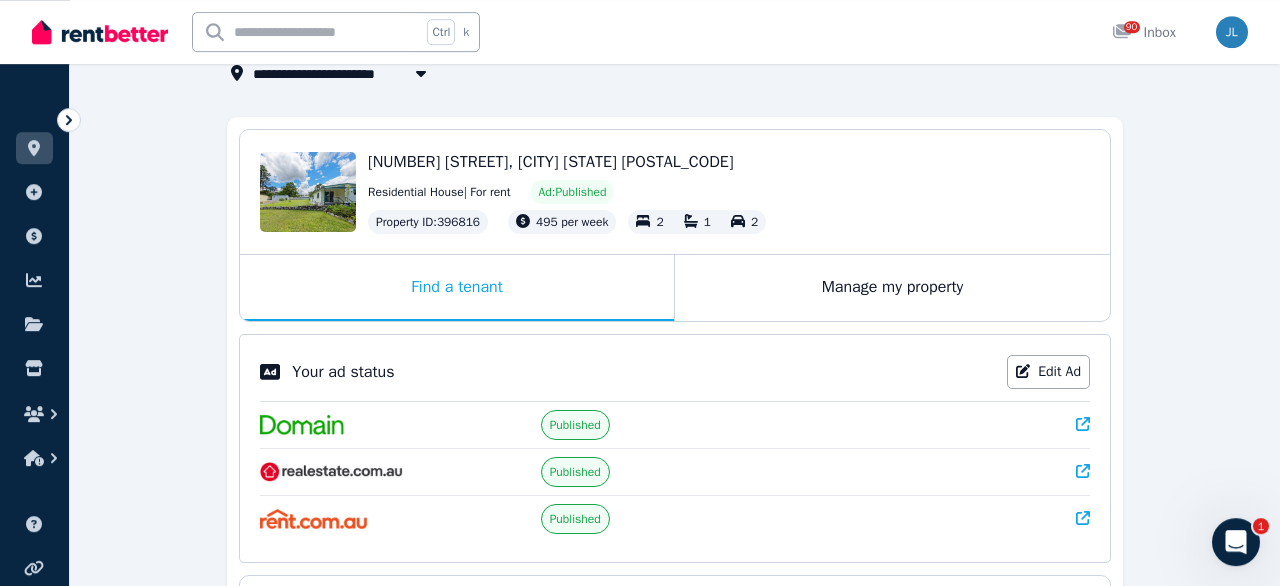 scroll, scrollTop: 21, scrollLeft: 0, axis: vertical 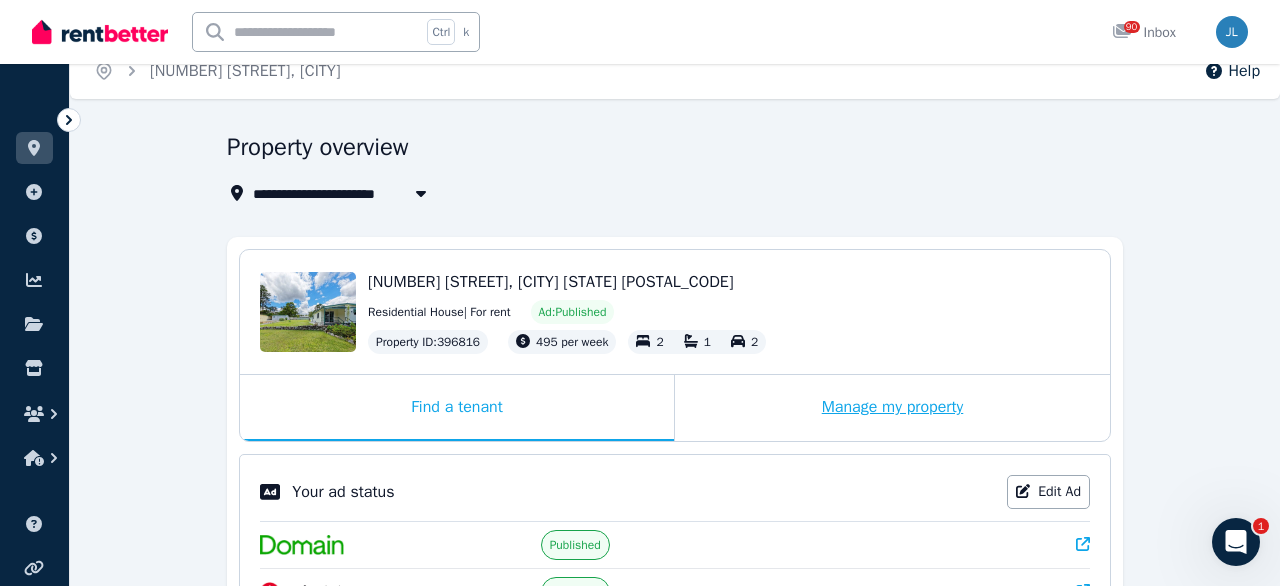 click on "Manage my property" at bounding box center (892, 408) 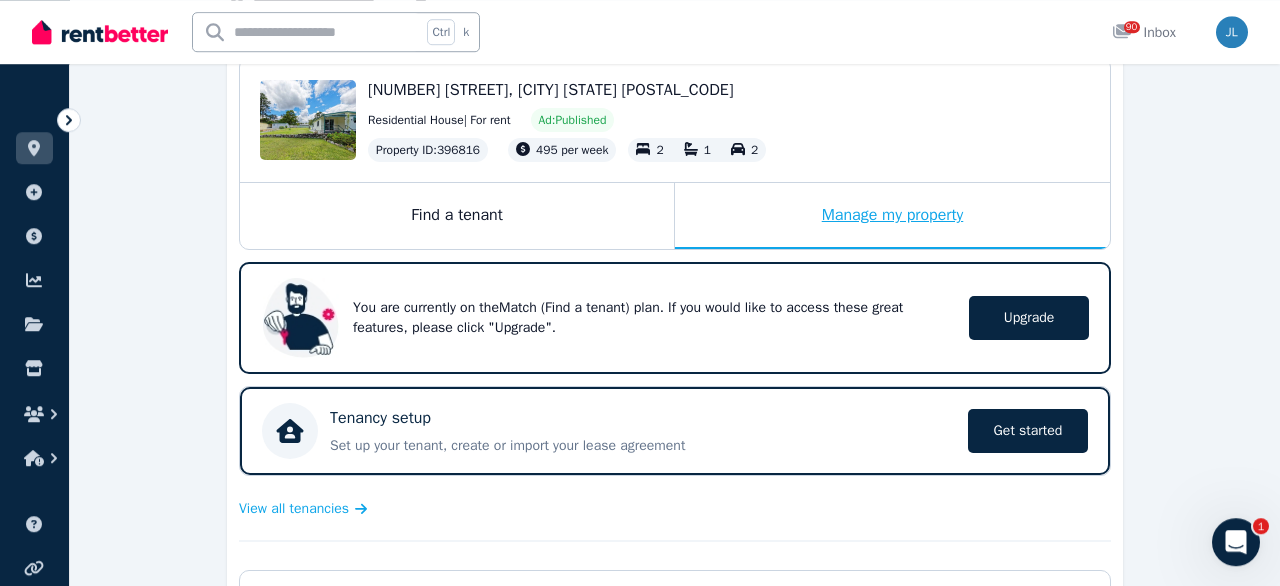scroll, scrollTop: 135, scrollLeft: 0, axis: vertical 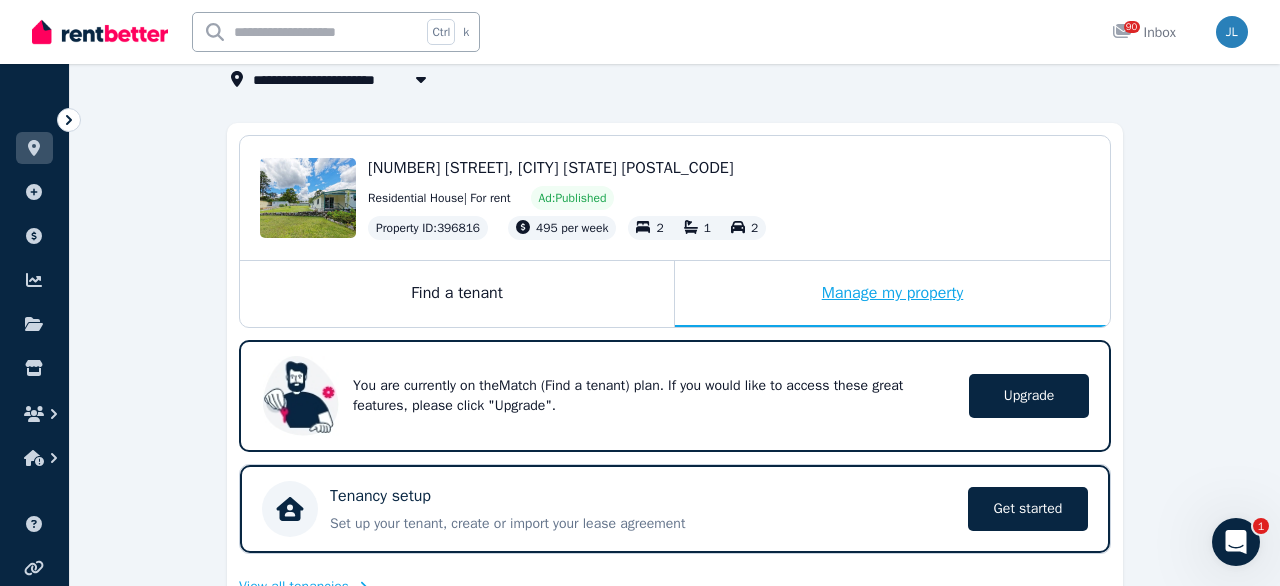 click on "Manage my property" at bounding box center [892, 294] 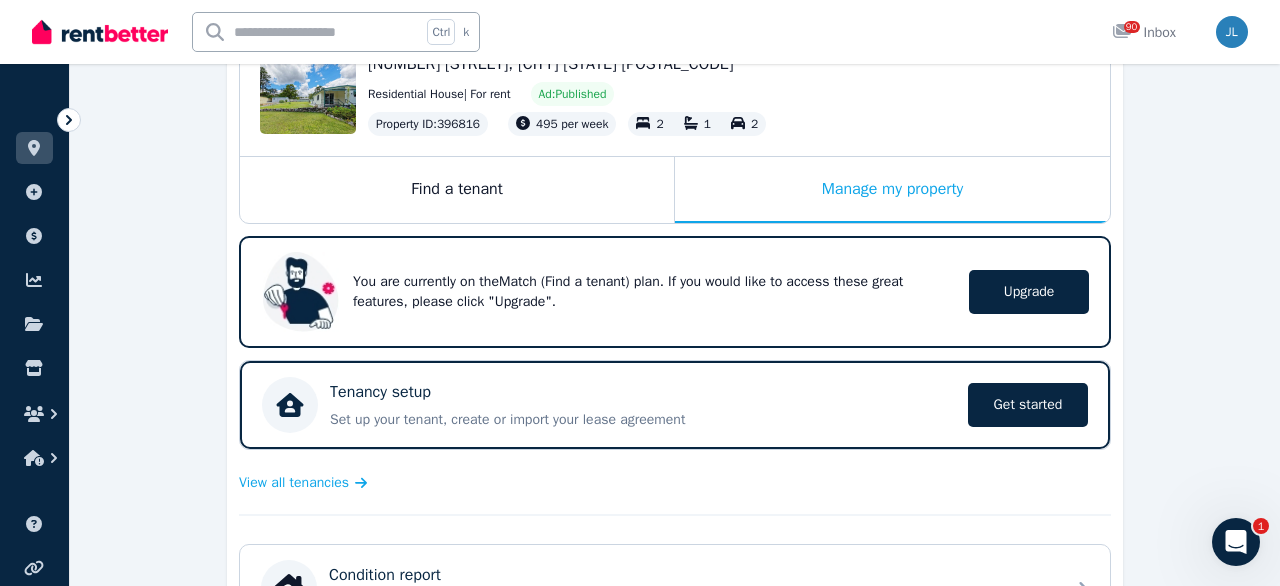 scroll, scrollTop: 135, scrollLeft: 0, axis: vertical 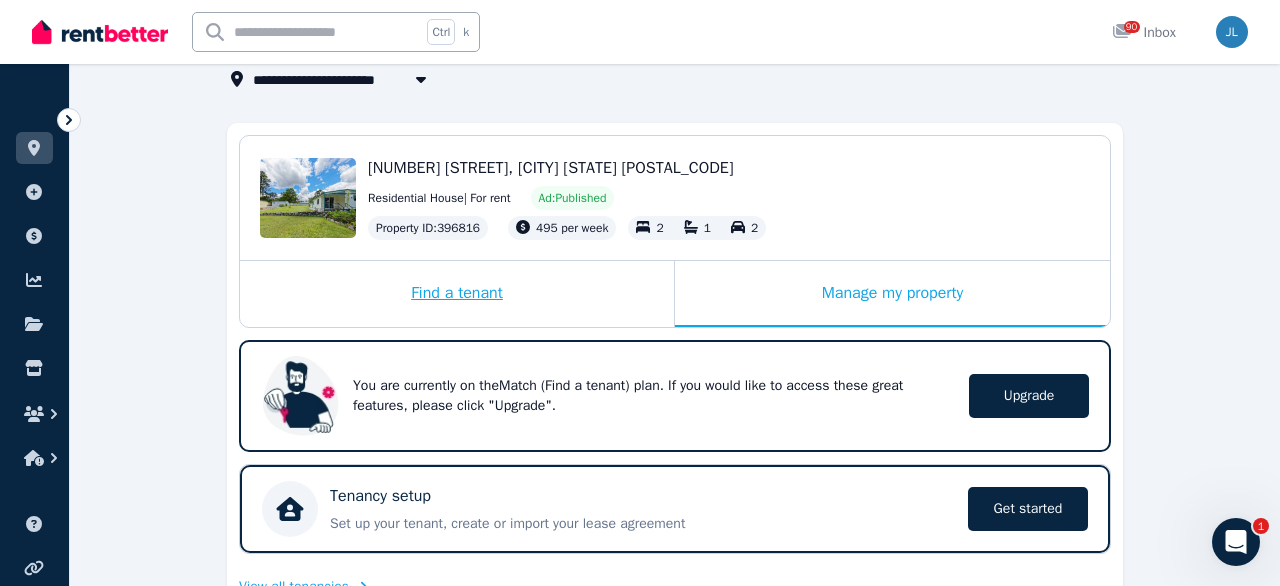 click on "Find a tenant" at bounding box center (457, 294) 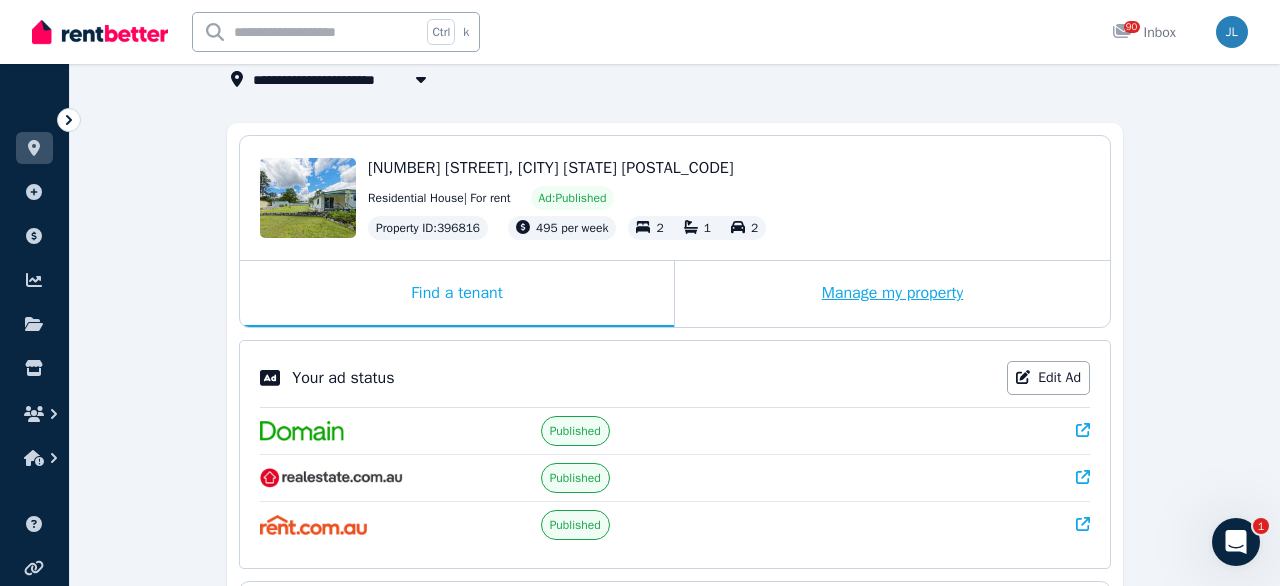click on "Manage my property" at bounding box center (892, 294) 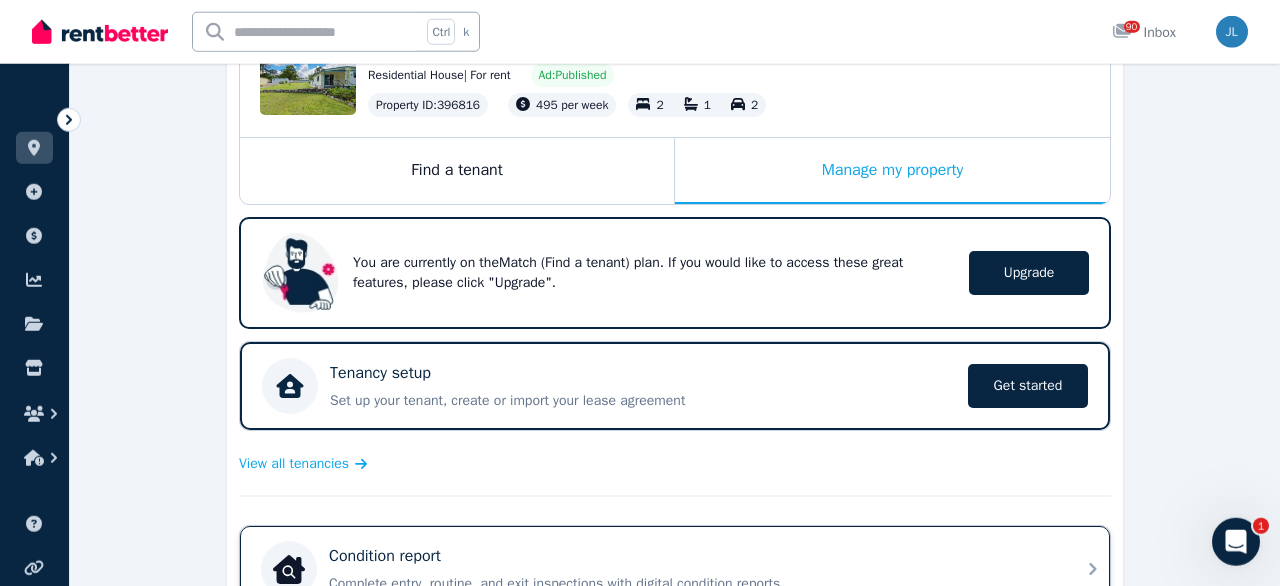 scroll, scrollTop: 239, scrollLeft: 0, axis: vertical 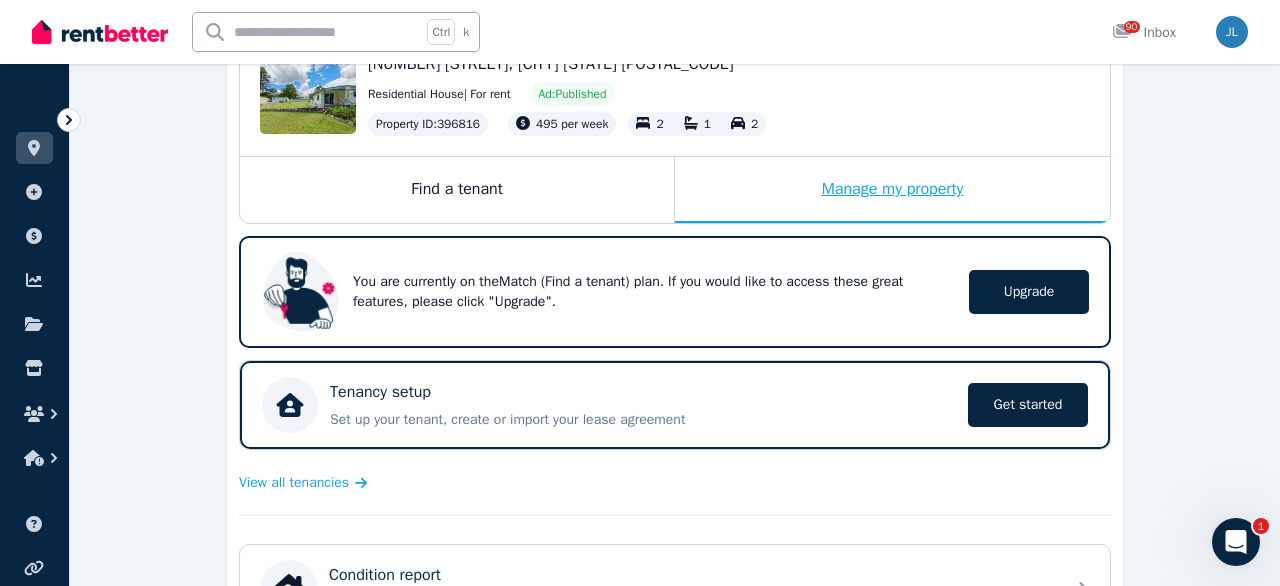 click on "Manage my property" at bounding box center [892, 190] 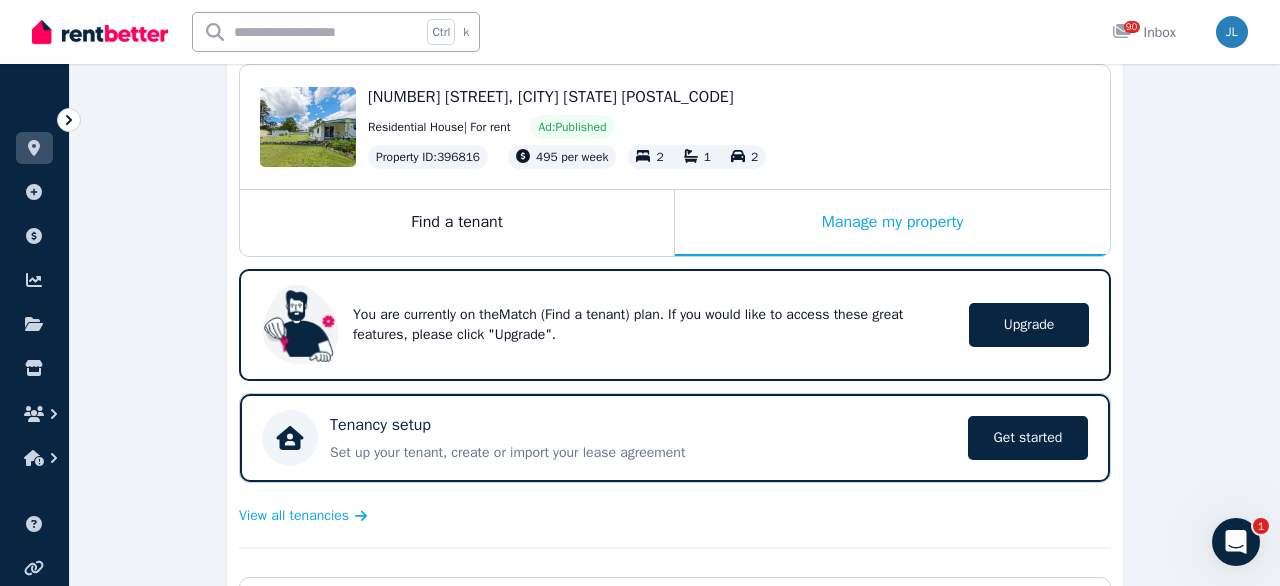 scroll, scrollTop: 312, scrollLeft: 0, axis: vertical 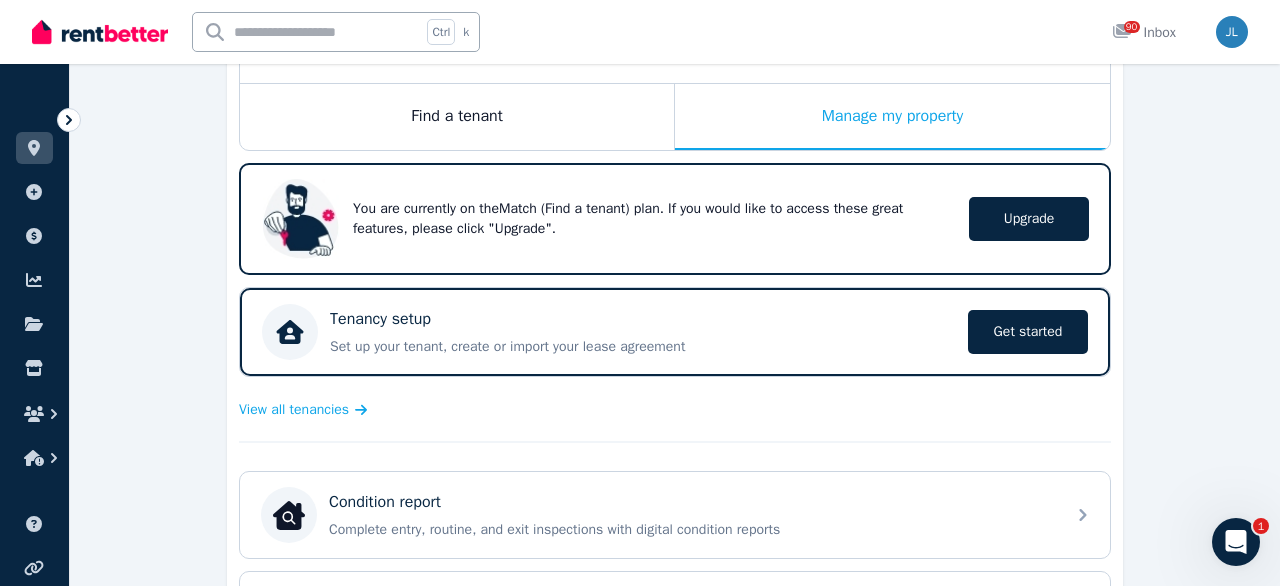 click on "[NUMBER] [STREET], [CITY] [STATE] [POSTAL_CODE] Residential   House  | For rent Ad:  Published Property ID :  [NUMBER] [PRICE] per week [NUMBER] [NUMBER] [NUMBER] Find a tenant Manage my property You are currently on the  Match (Find a tenant) plan . If you would like to access these great features, please click "Upgrade". Upgrade Upgrade Tenancy setup Set up your tenant, create or import your lease agreement Get started Get started View all tenancies Condition report Complete entry, routine, and exit inspections with digital condition reports Bond Bond request and payment details Expenses Record any expenses for your property and feed them into the reports Tenant bills Send bills to your tenant and keep track of the payment status Maintenance and repairs Track and manage maintenance requests from your tenant Compliance and smoke alarms ... Finance report Generate end-of-year report and see the income and expenses for your property Tenant messaging Communicate with your tenant through messaging" at bounding box center (675, 508) 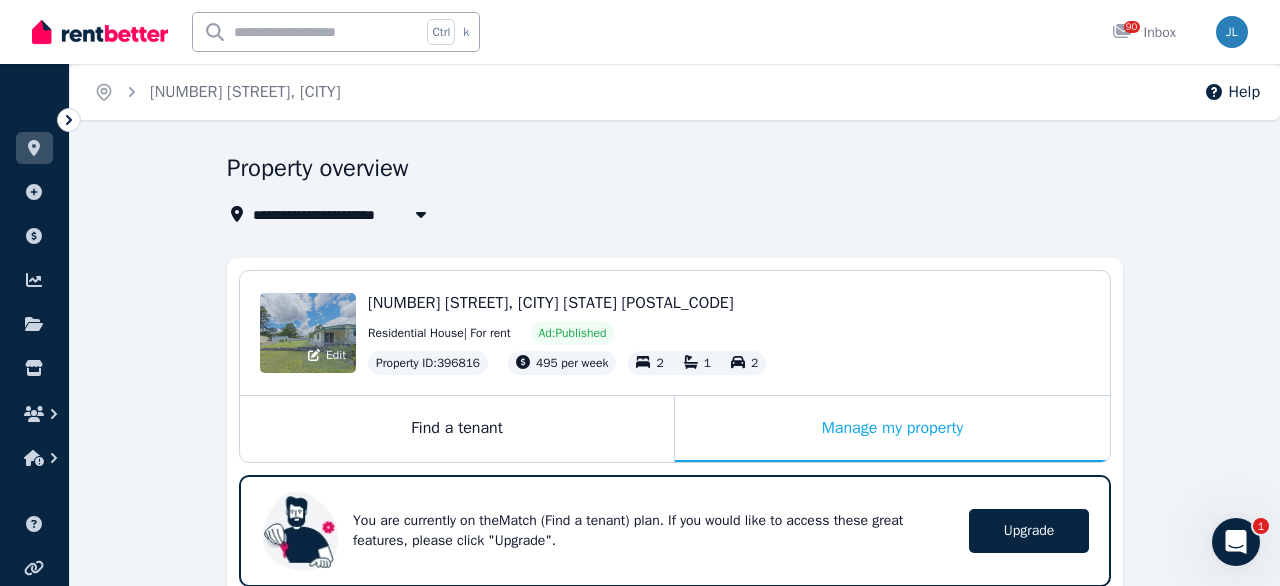 drag, startPoint x: 255, startPoint y: 321, endPoint x: 275, endPoint y: 321, distance: 20 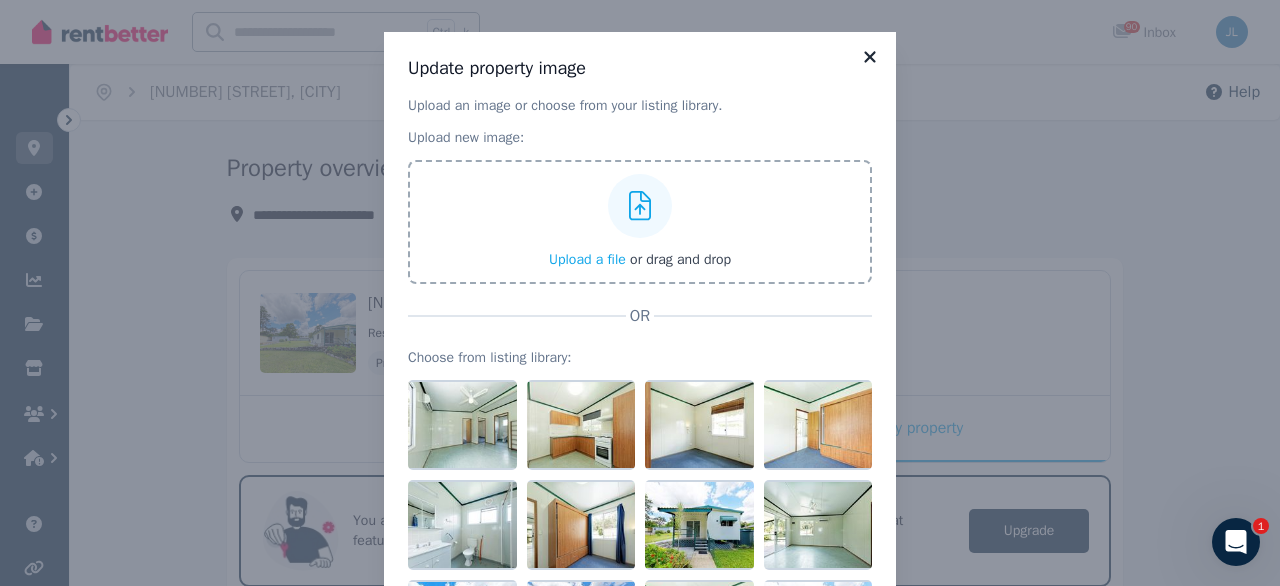 click 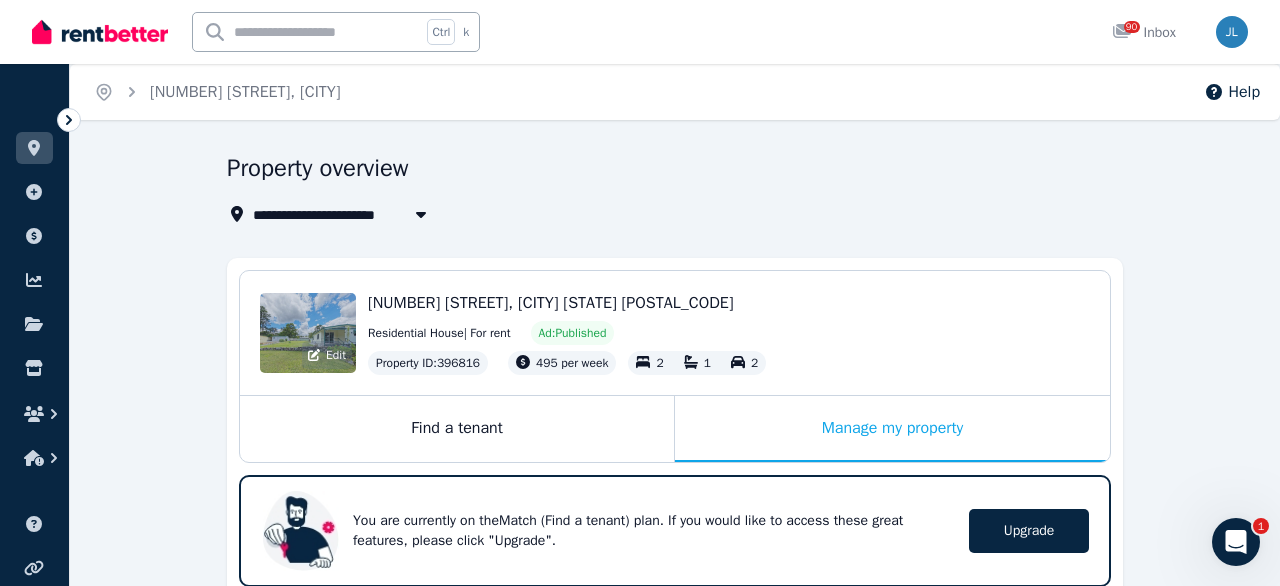 click on "Edit" at bounding box center [336, 355] 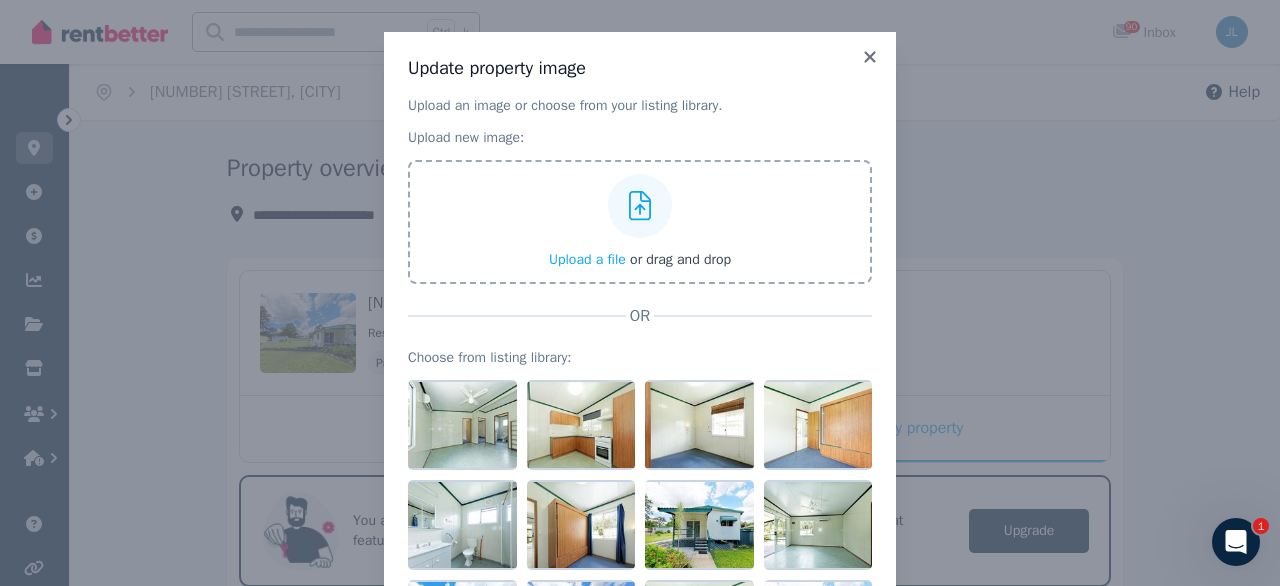 scroll, scrollTop: 243, scrollLeft: 0, axis: vertical 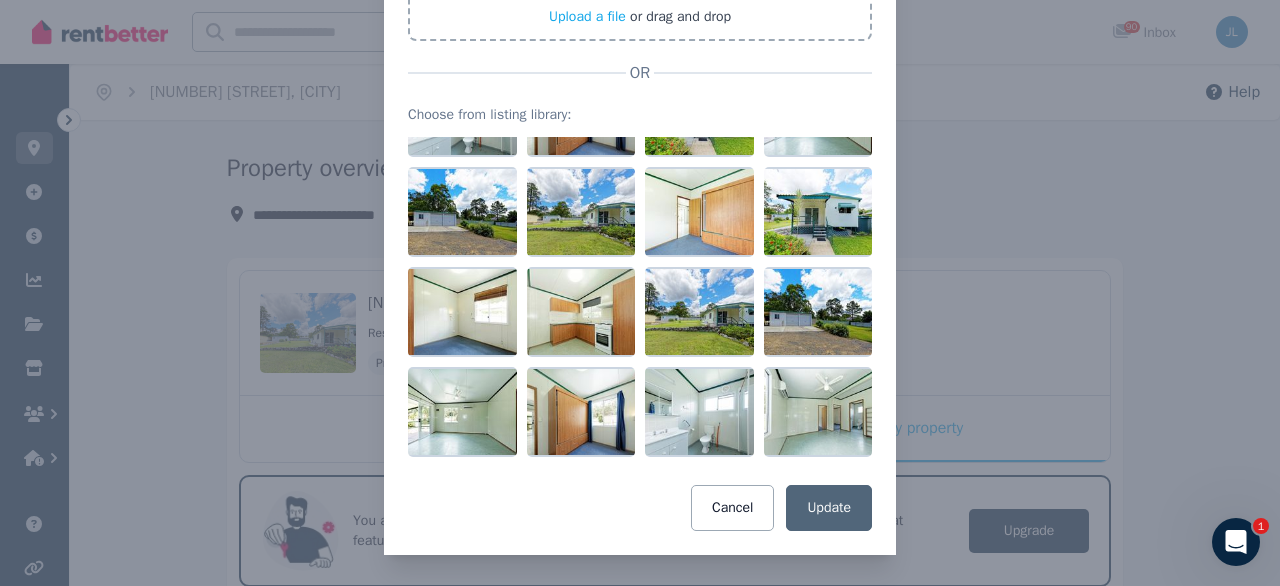 click on "Update property image Upload an image or choose from your listing library. Upload new image: Upload a file   or drag and drop OR Choose from listing library: Cancel Update" at bounding box center (640, 172) 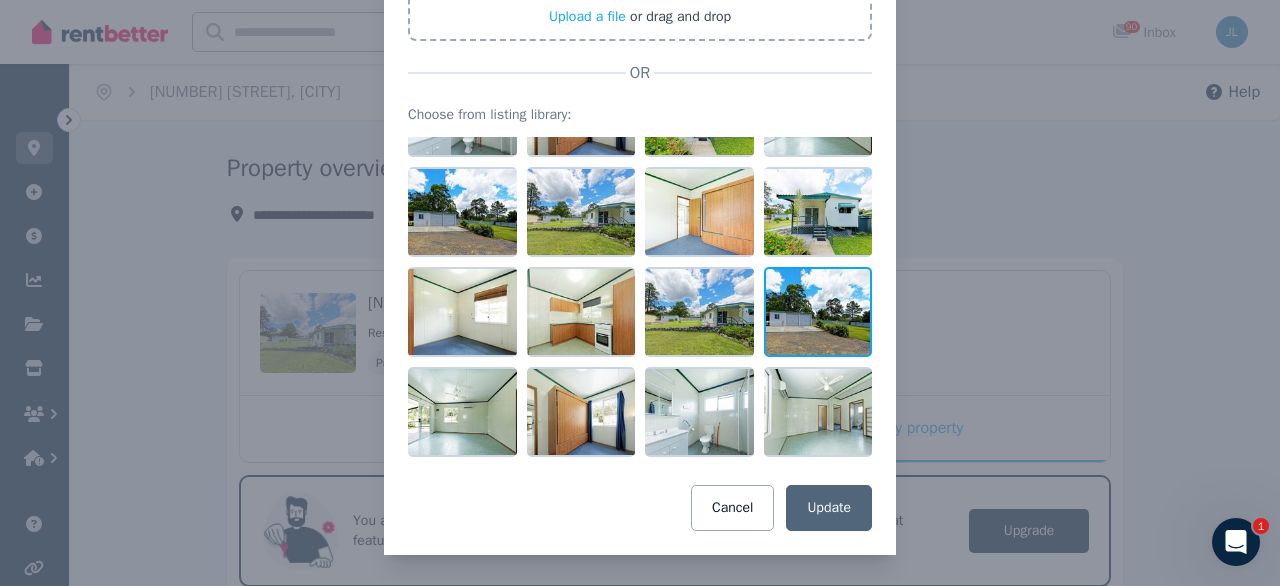 drag, startPoint x: 978, startPoint y: 160, endPoint x: 861, endPoint y: 325, distance: 202.2721 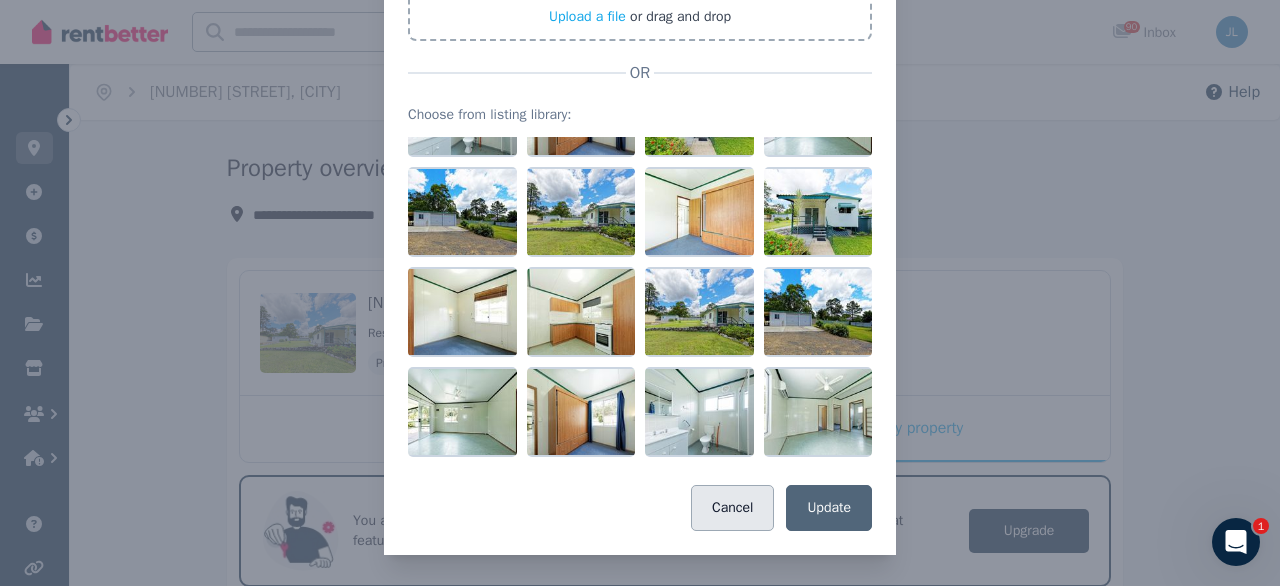 click on "Cancel" at bounding box center (732, 508) 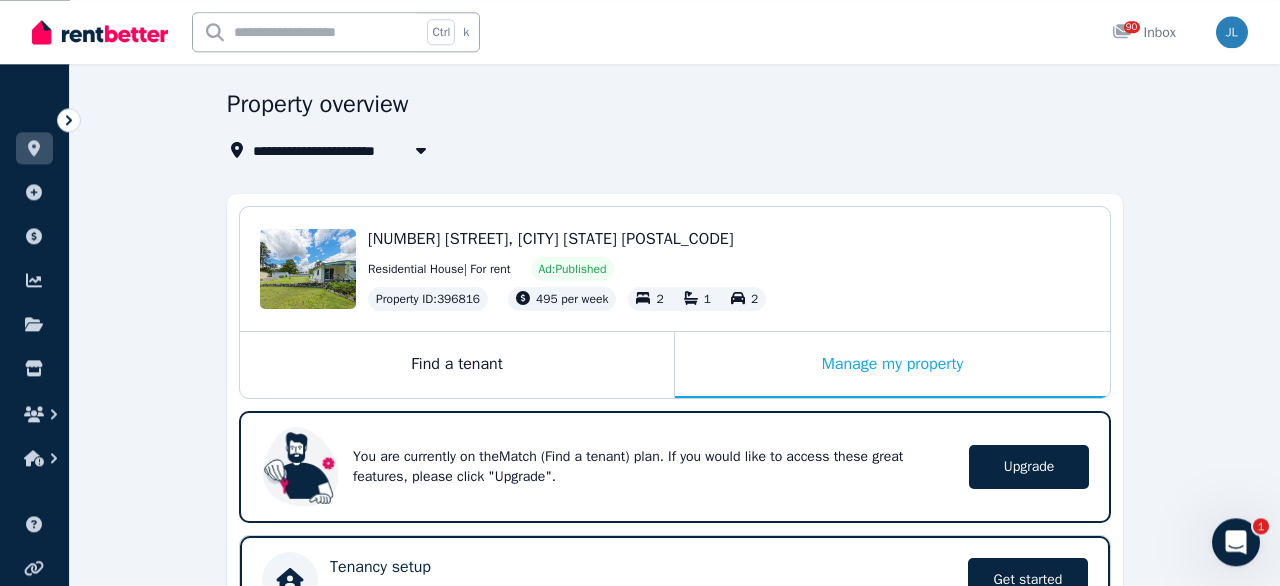 scroll, scrollTop: 0, scrollLeft: 0, axis: both 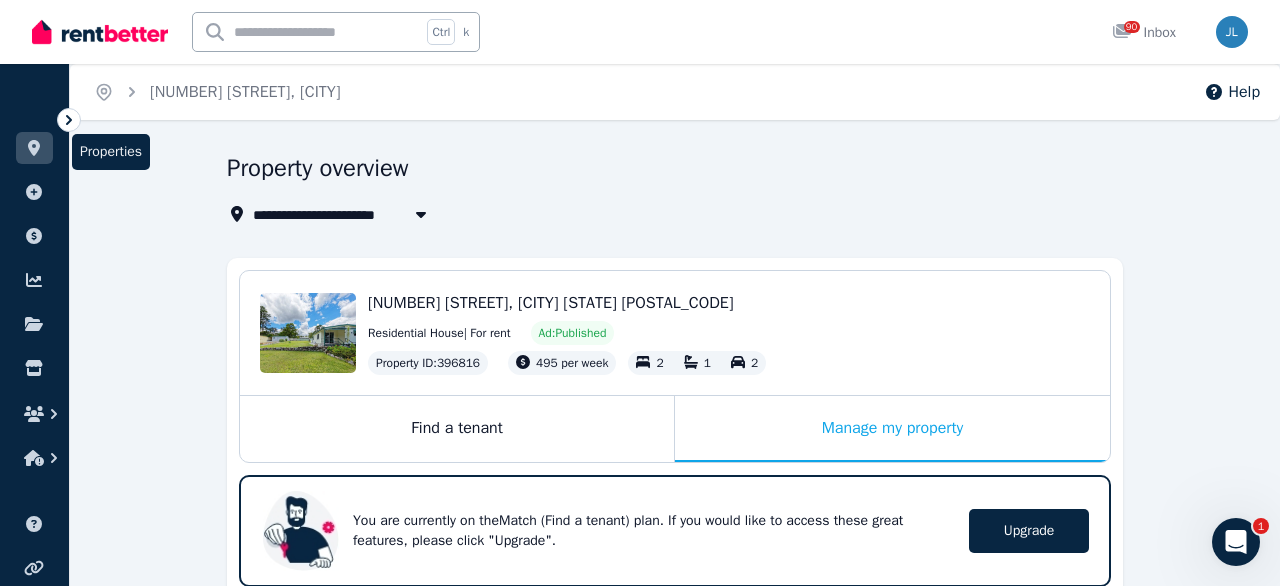 click 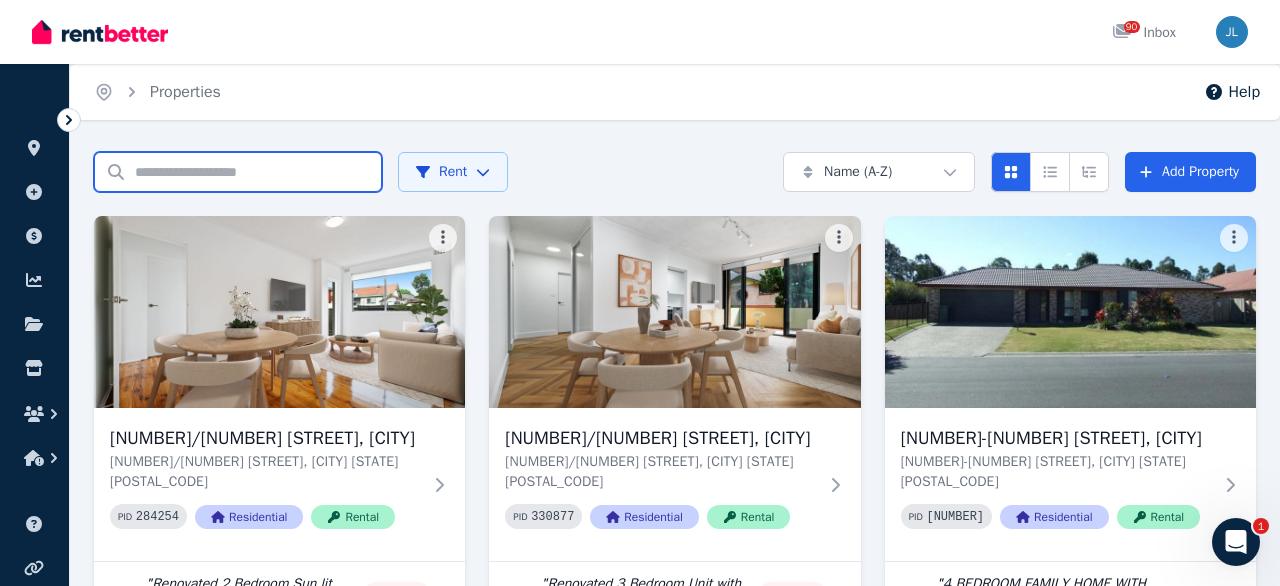 click on "Search properties" at bounding box center [238, 172] 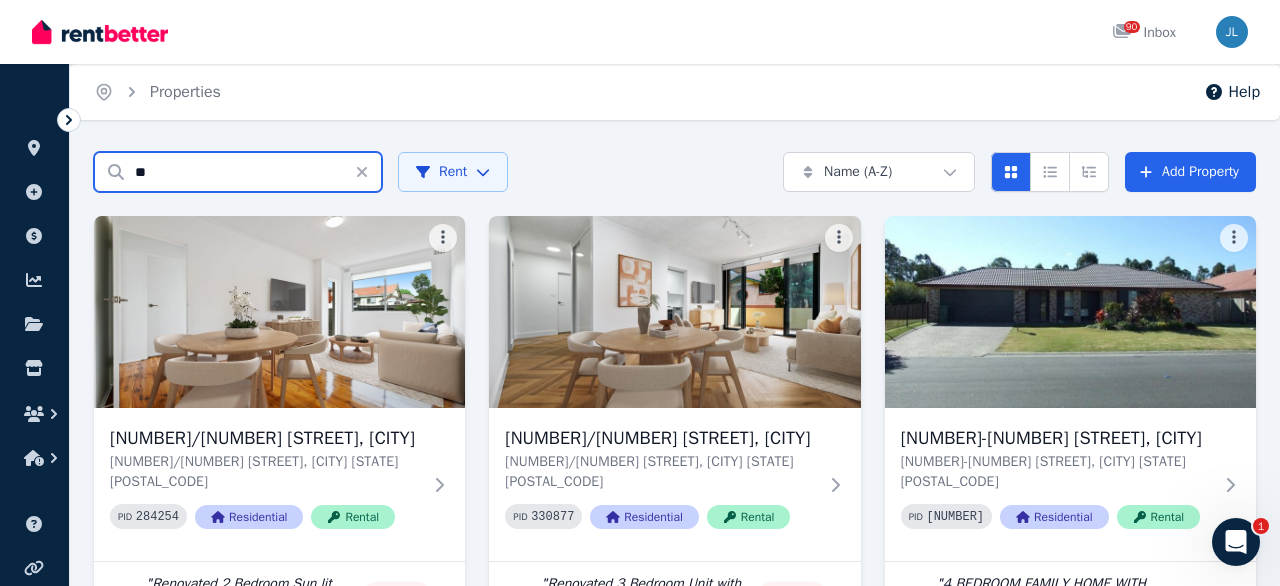 type on "**" 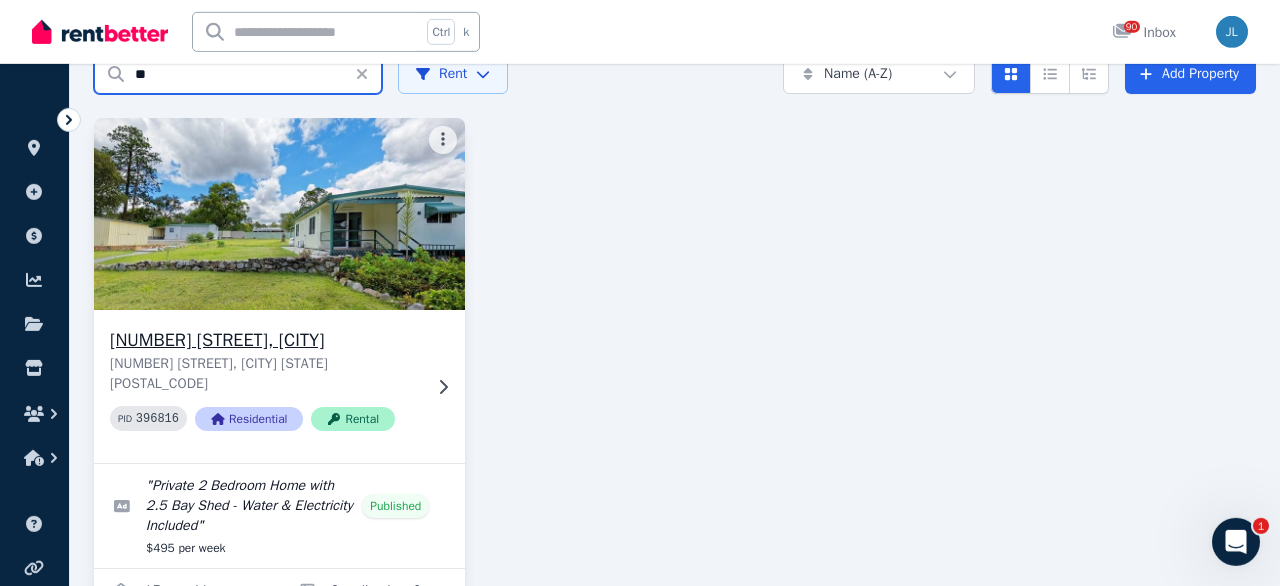 scroll, scrollTop: 170, scrollLeft: 0, axis: vertical 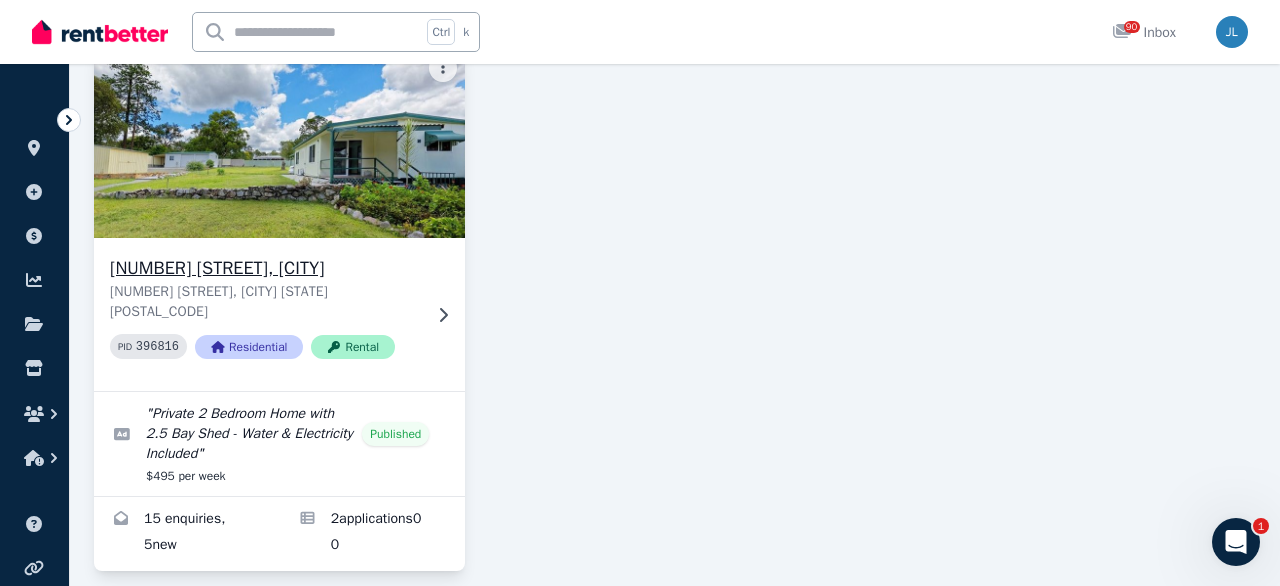 click 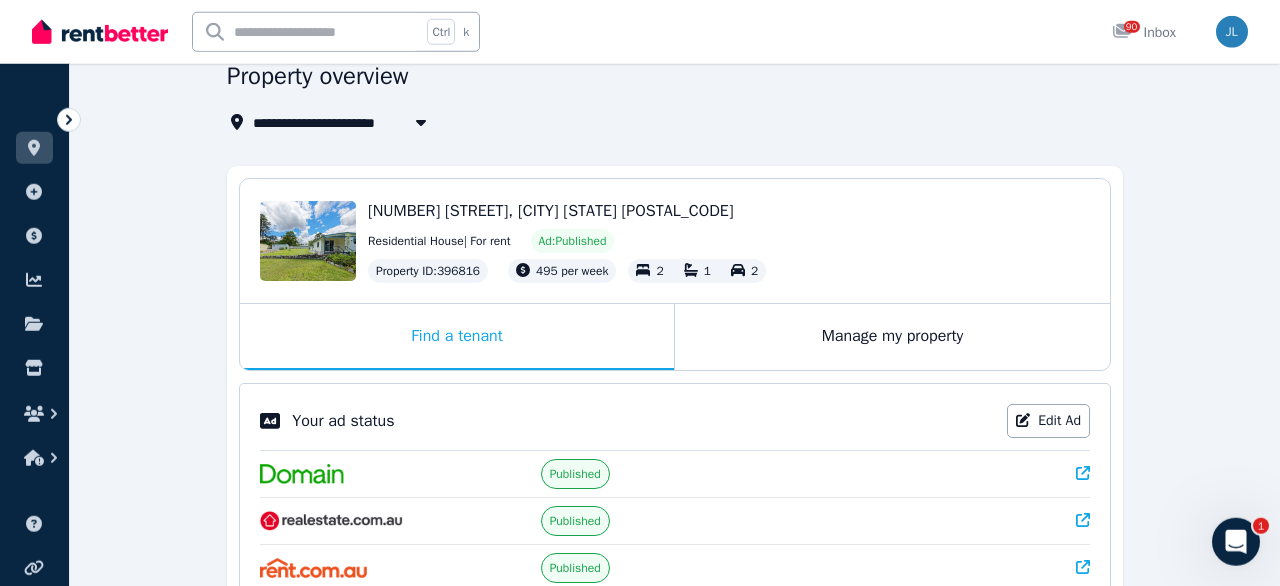 scroll, scrollTop: 312, scrollLeft: 0, axis: vertical 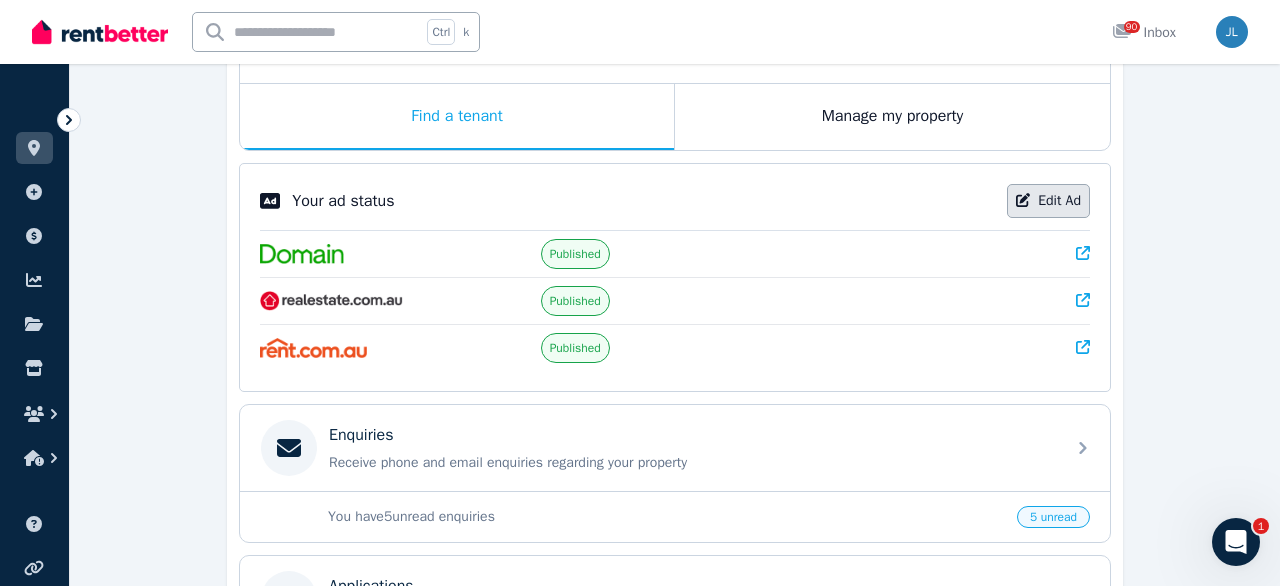 click on "Edit Ad" at bounding box center (1048, 201) 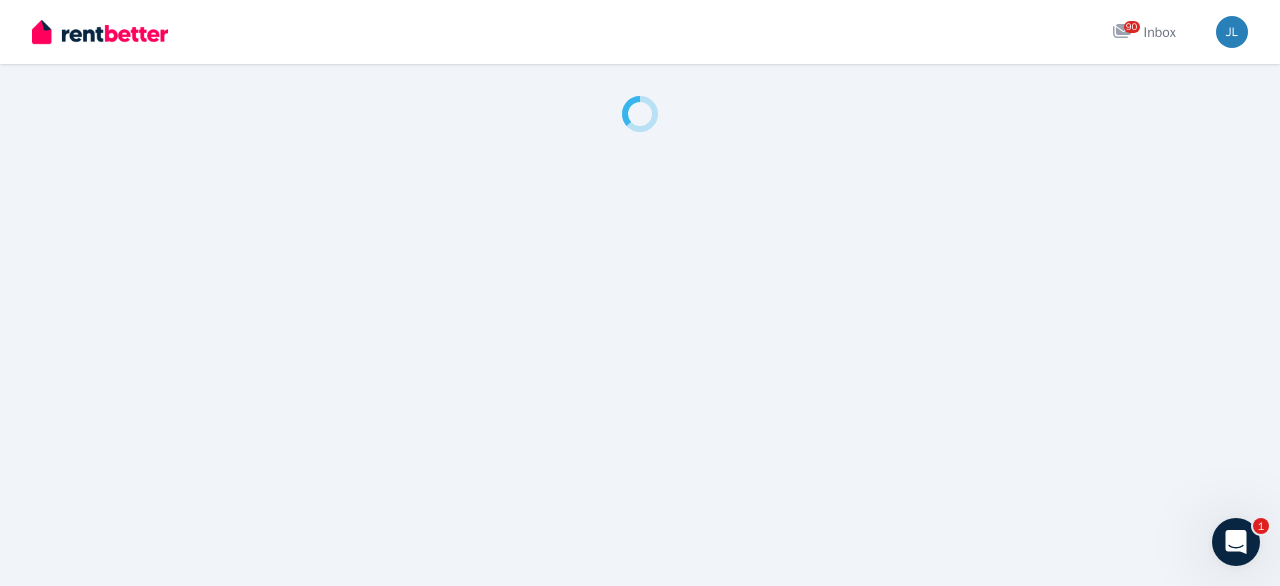 scroll, scrollTop: 0, scrollLeft: 0, axis: both 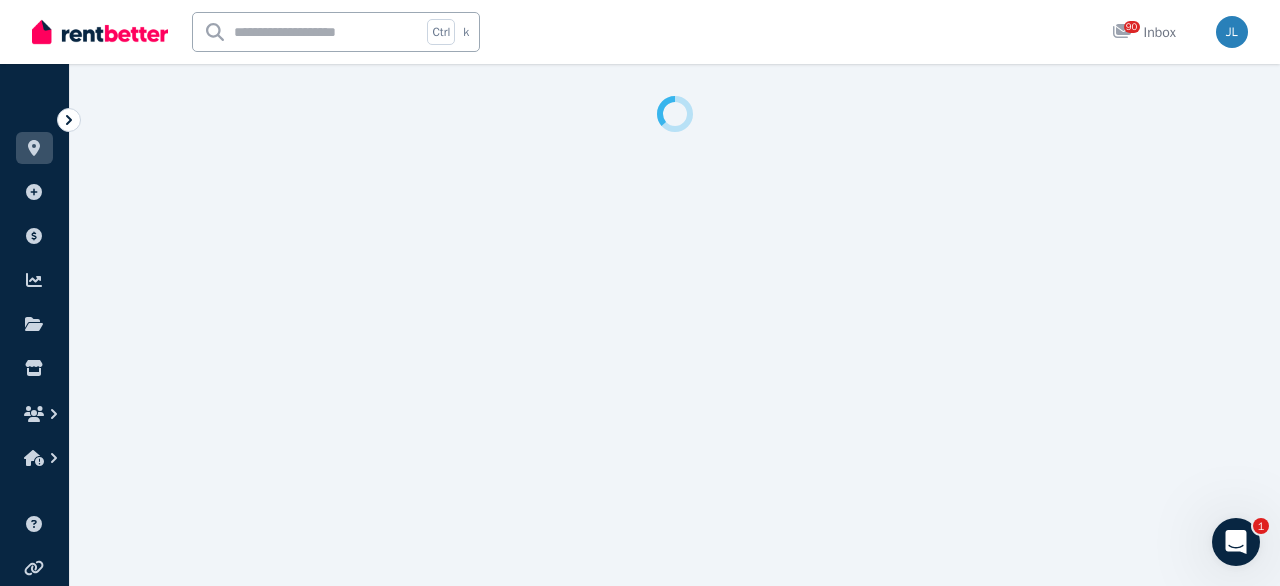 select on "***" 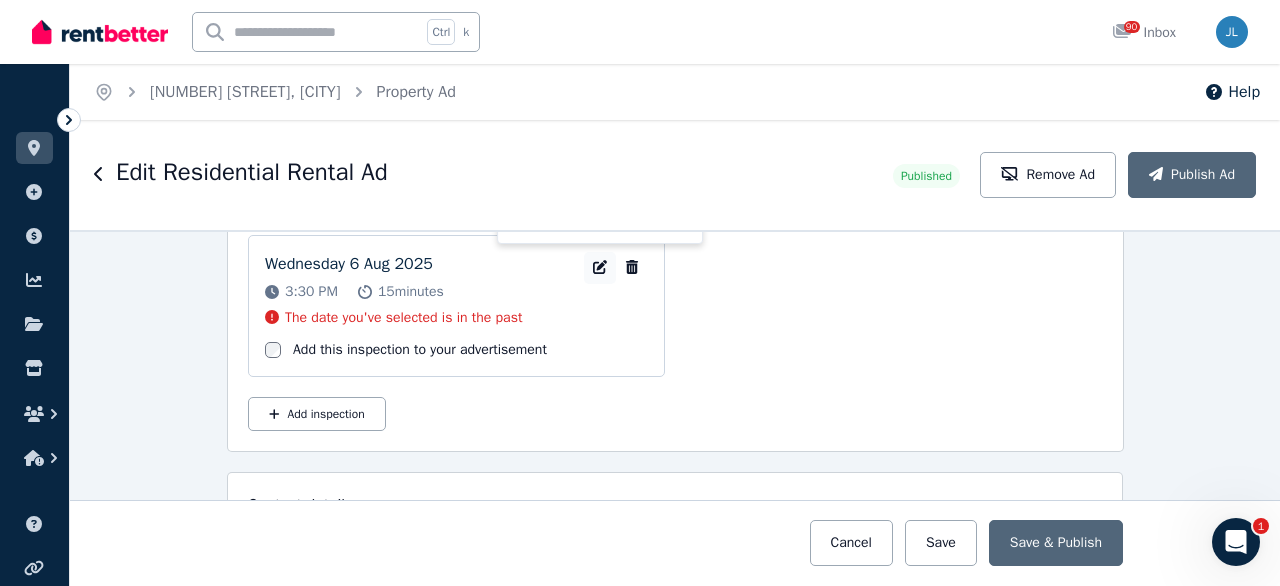 scroll, scrollTop: 3270, scrollLeft: 0, axis: vertical 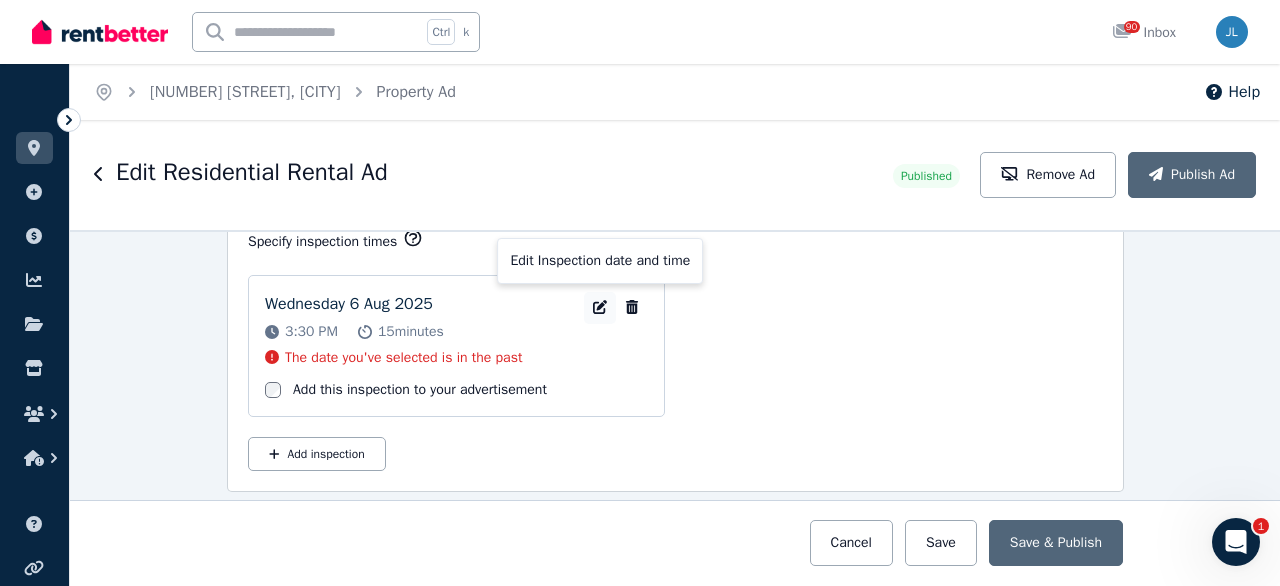 click 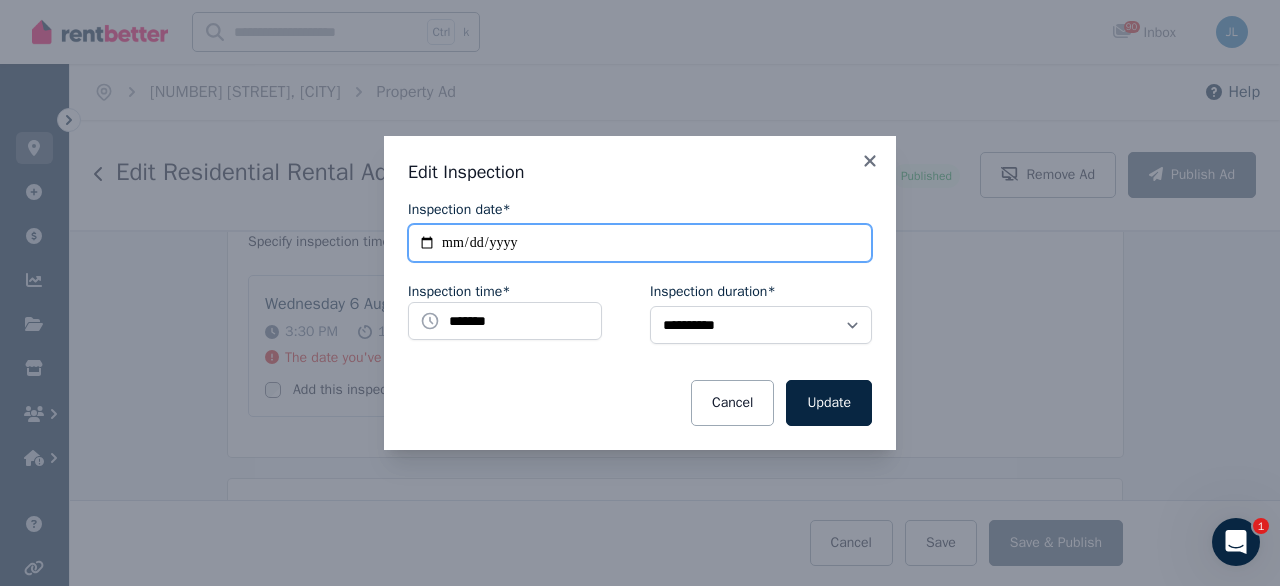 click on "**********" at bounding box center [640, 243] 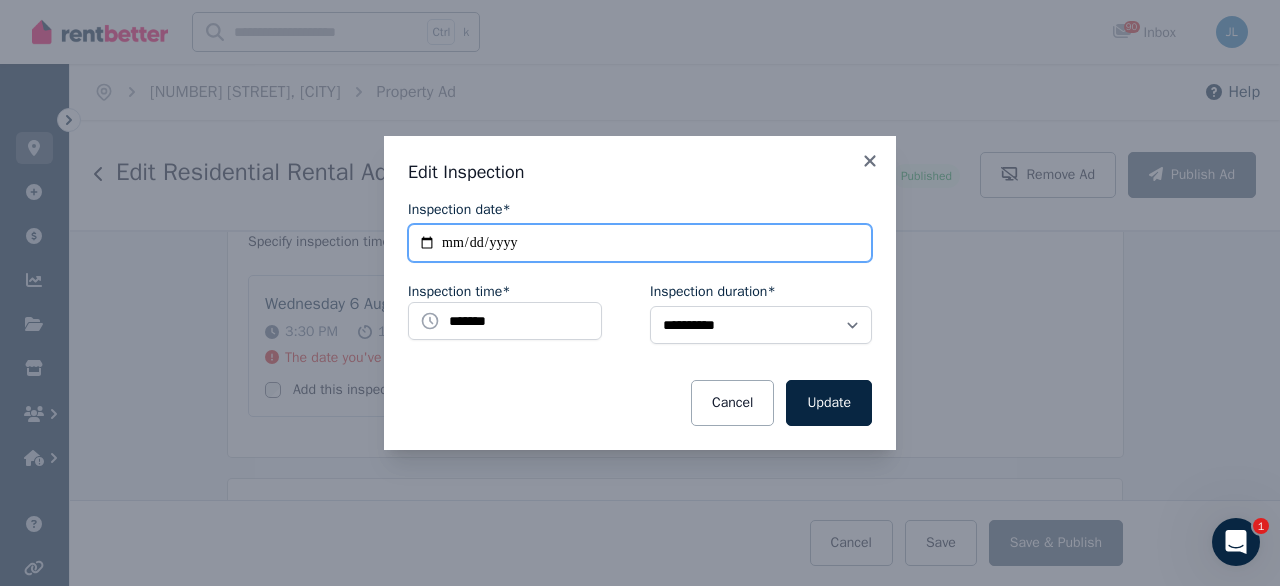 click on "**********" at bounding box center (640, 243) 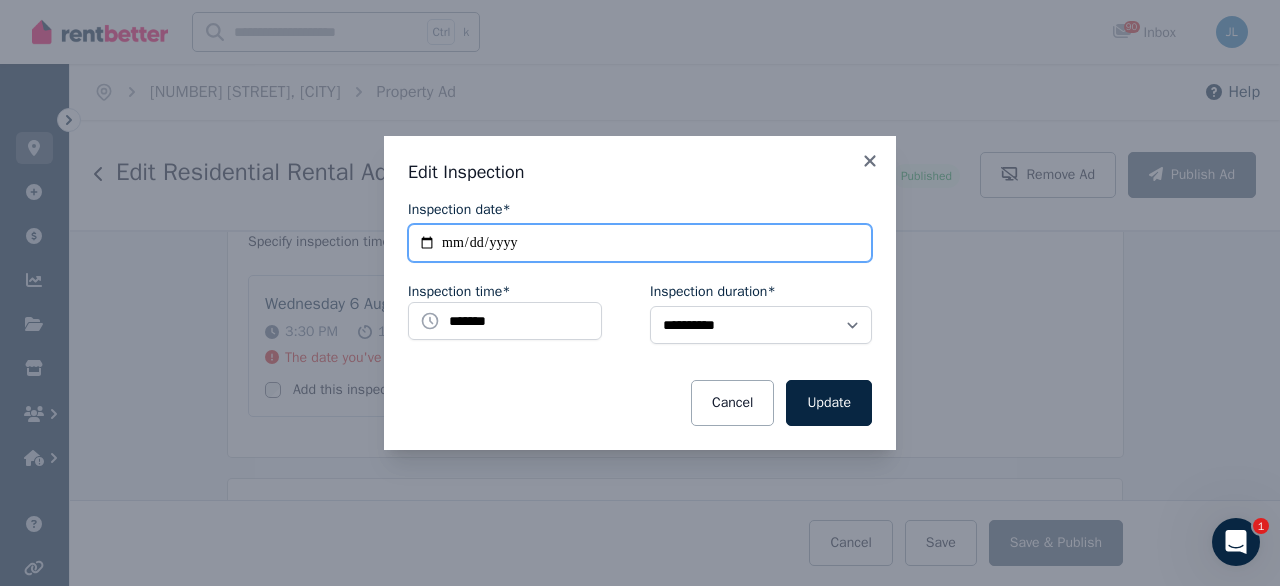 type on "**********" 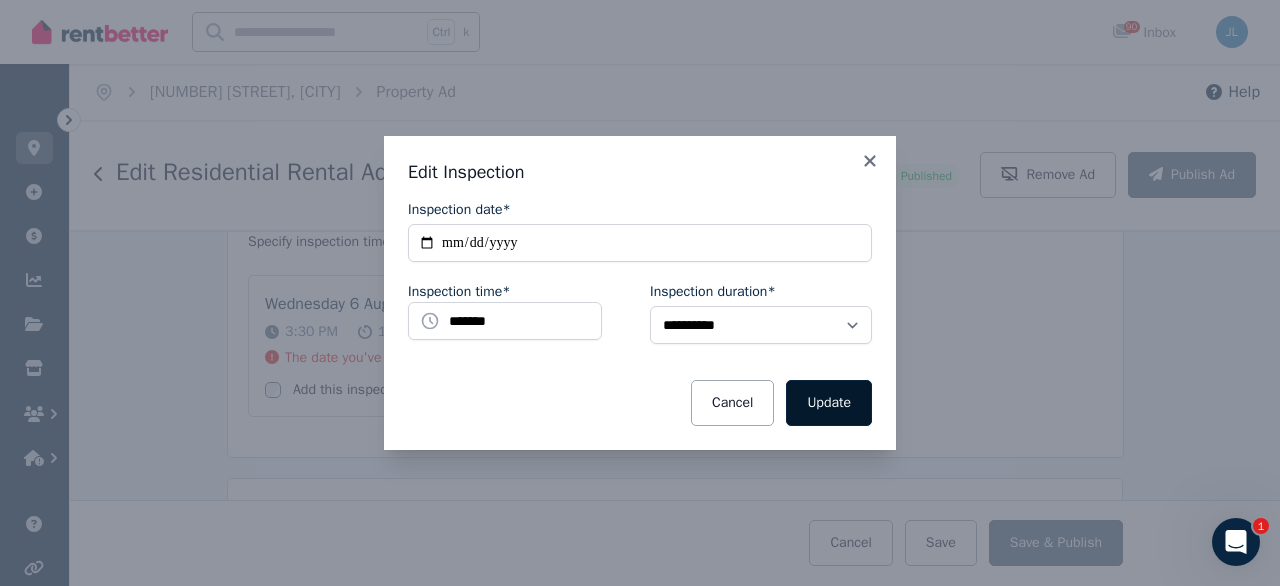 click on "Update" at bounding box center [829, 403] 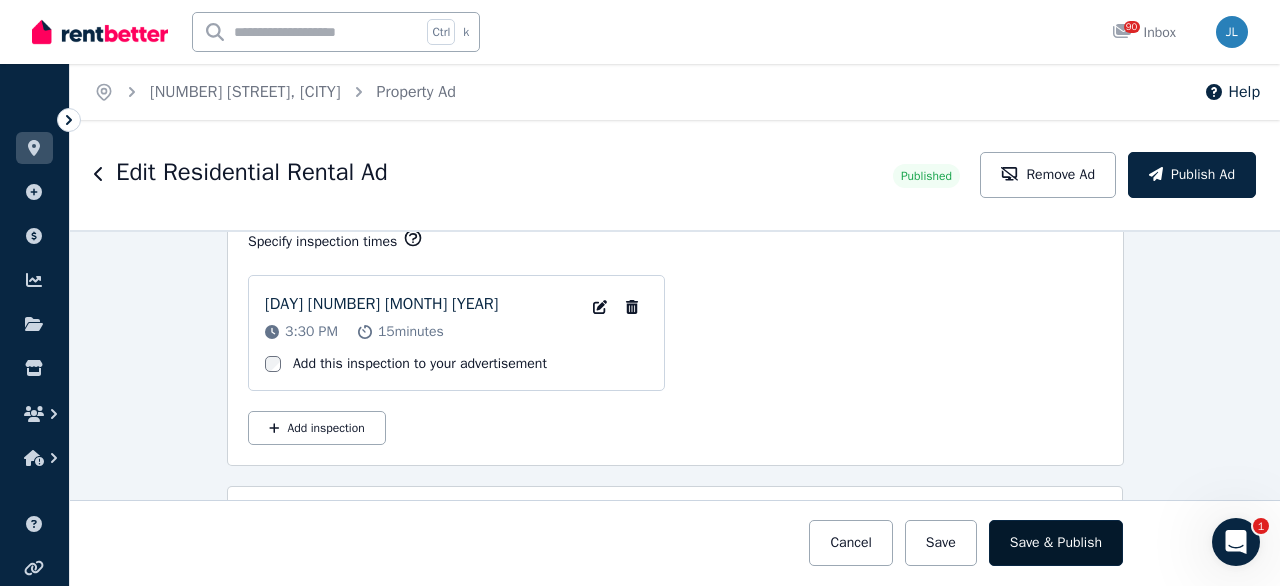 click on "Save & Publish" at bounding box center [1056, 543] 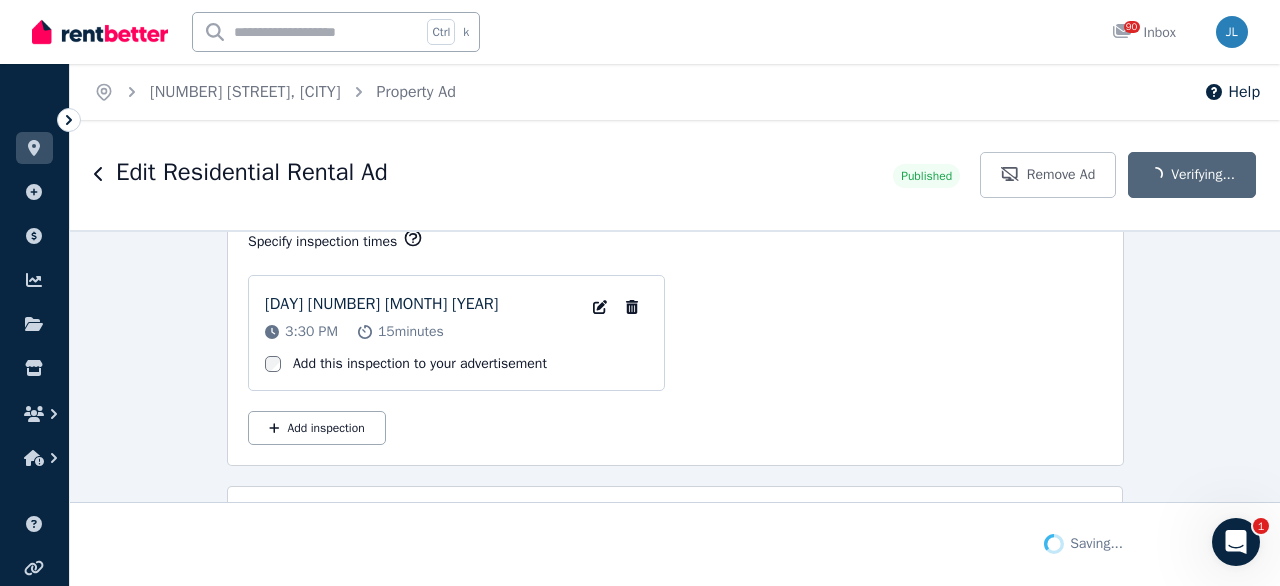 scroll, scrollTop: 3426, scrollLeft: 0, axis: vertical 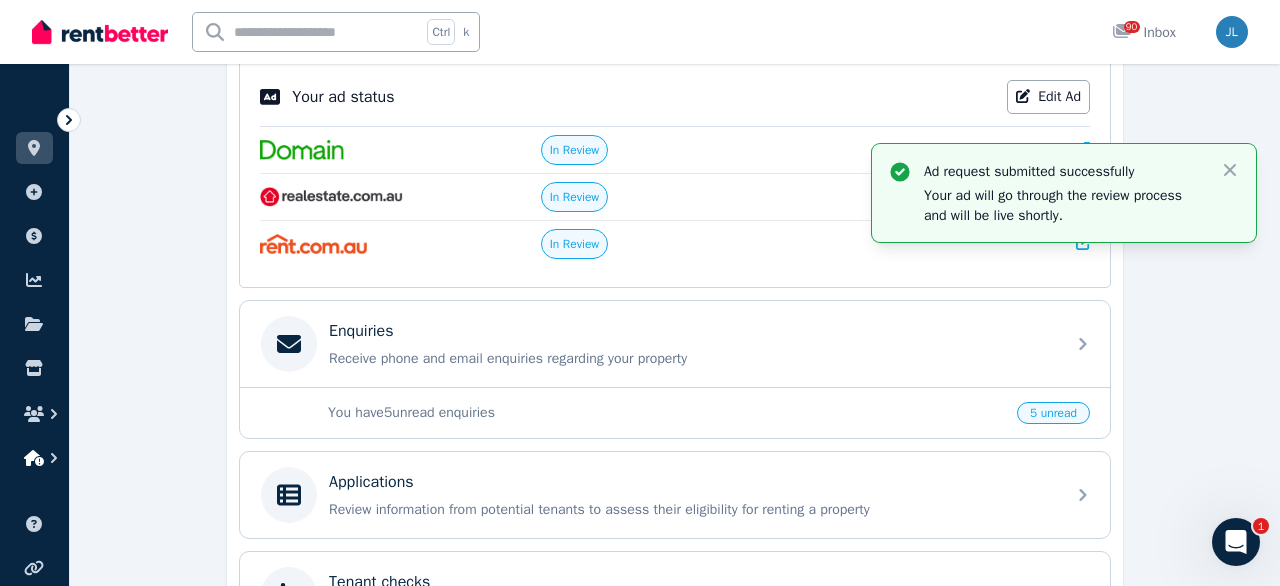 click 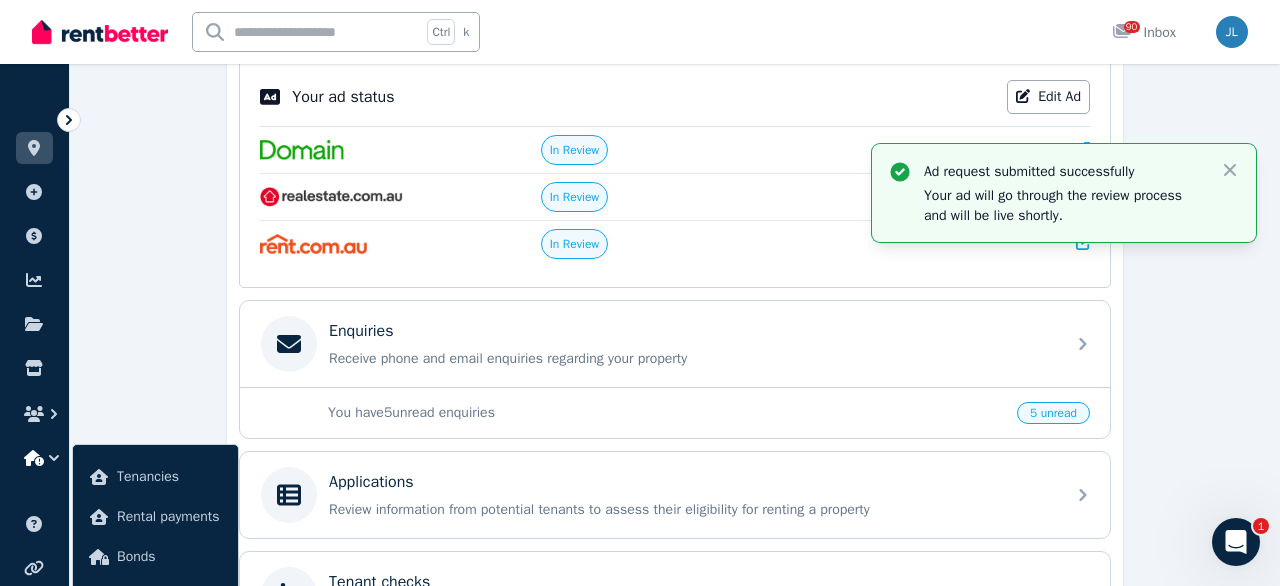 click on "Ad request submitted successfully Your ad will go through the review process and will be live shortly. Close Property overview [NUMBER] [STREET], [CITY] [STARS] [NUMBER] [STREET], [CITY] Edit [NUMBER] [STREET], [CITY] [STATE] Residential House | For rent Ad: In Review Property ID : [NUMBER] [PRICE] [NUMBER] [NUMBER] [NUMBER] Find a tenant Manage my property Your ad status Edit Ad In Review In Review In Review Enquiries Receive phone and email enquiries regarding your property You have [NUMBER] unread enquiries [NUMBER] unread Applications Review information from potential tenants to assess their eligibility for renting a property Tenant checks Verify a potential tenant's identity to assess their reliability and suitability as a tenant Tenancy setup Set up your tenant, create or import your lease agreement Get started Get started Delete property" at bounding box center (675, 281) 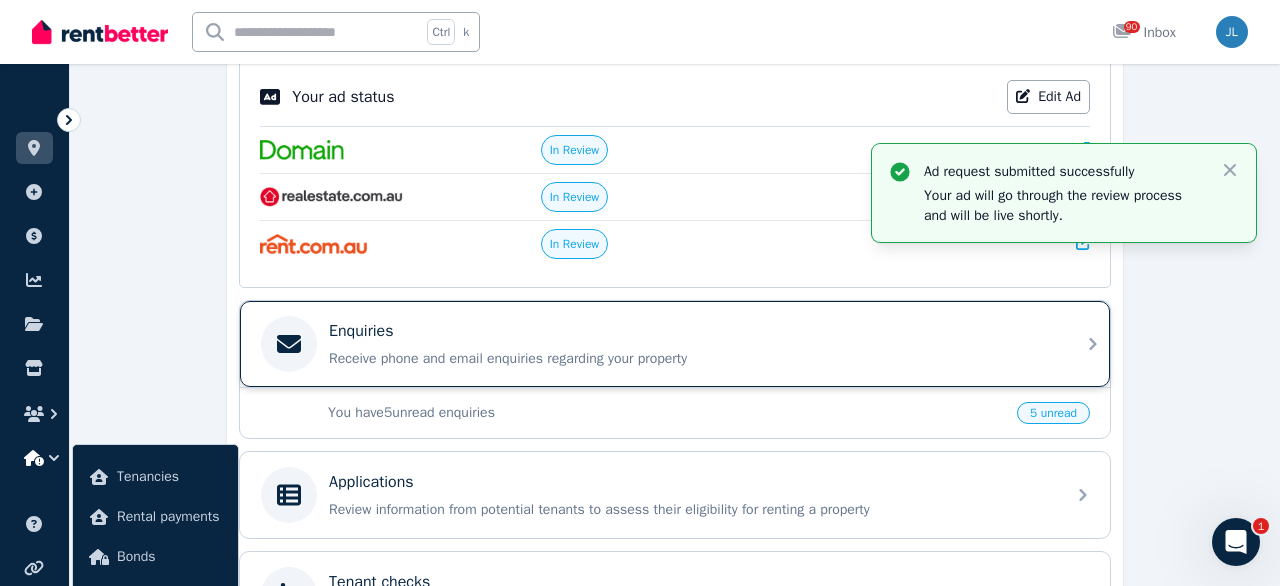 click on "Receive phone and email enquiries regarding your property" at bounding box center (691, 359) 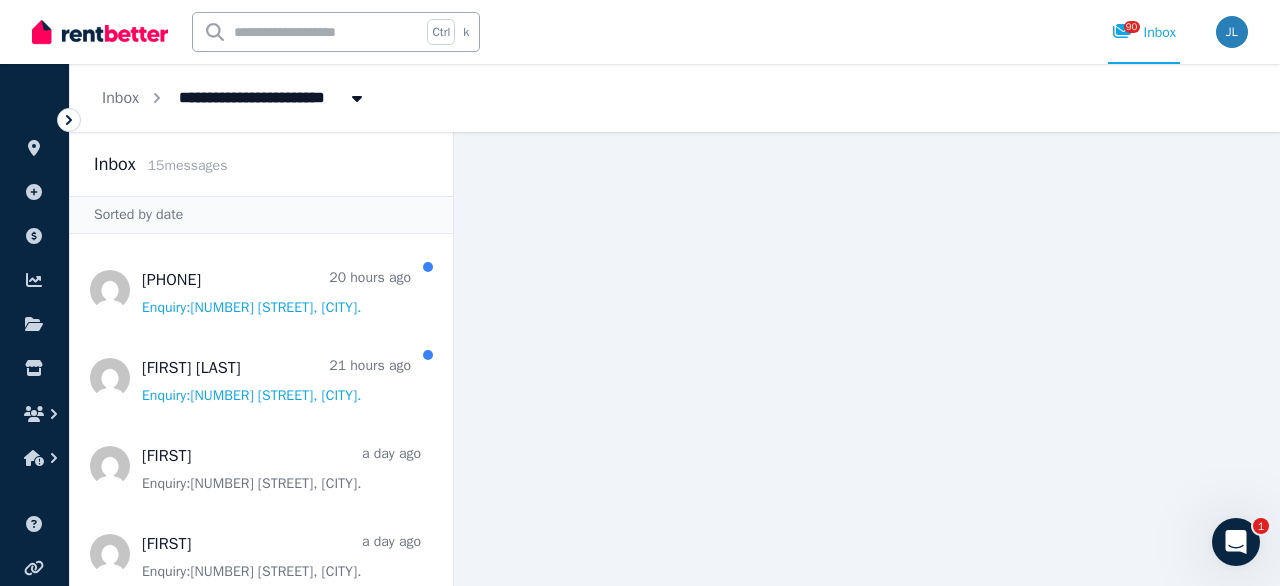 scroll, scrollTop: 128, scrollLeft: 0, axis: vertical 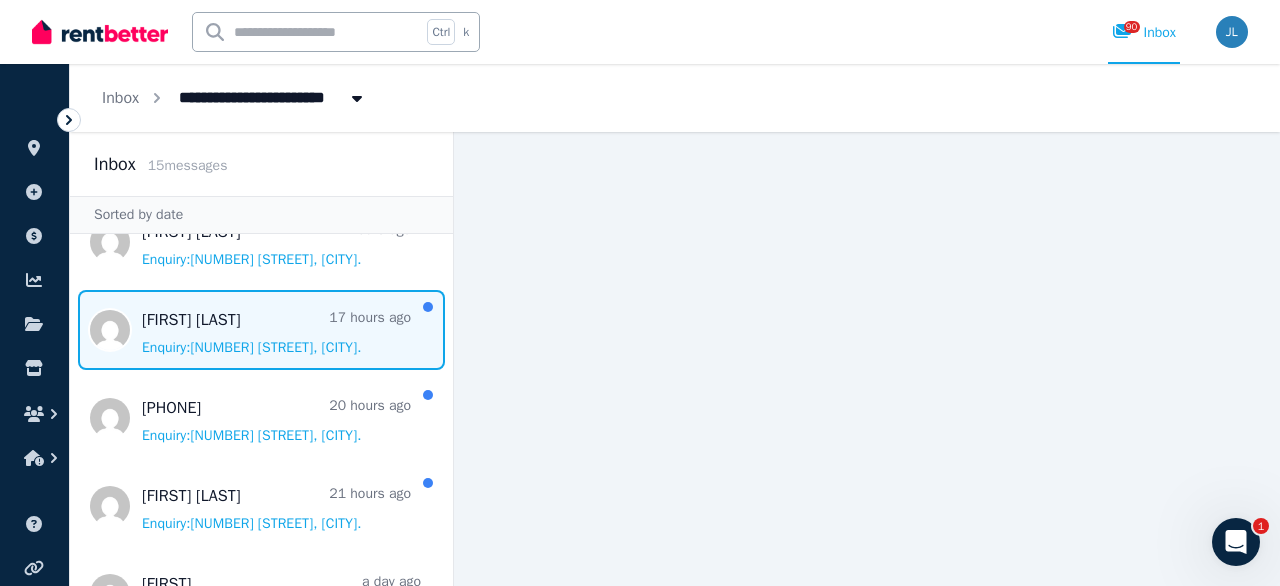 click at bounding box center [261, 330] 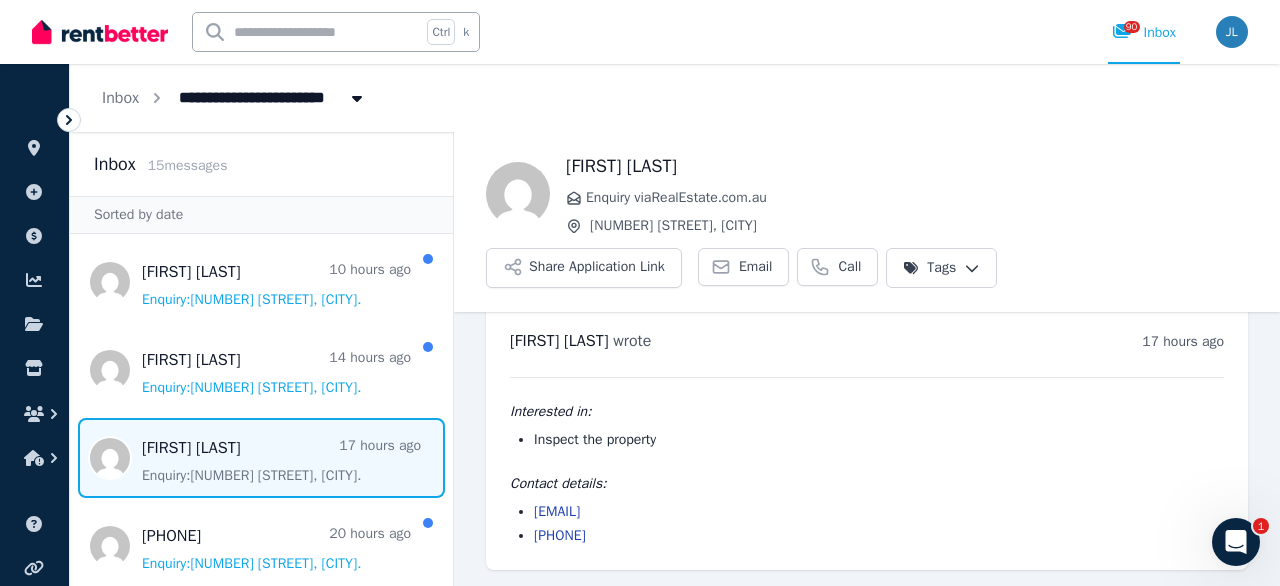 scroll, scrollTop: 25, scrollLeft: 0, axis: vertical 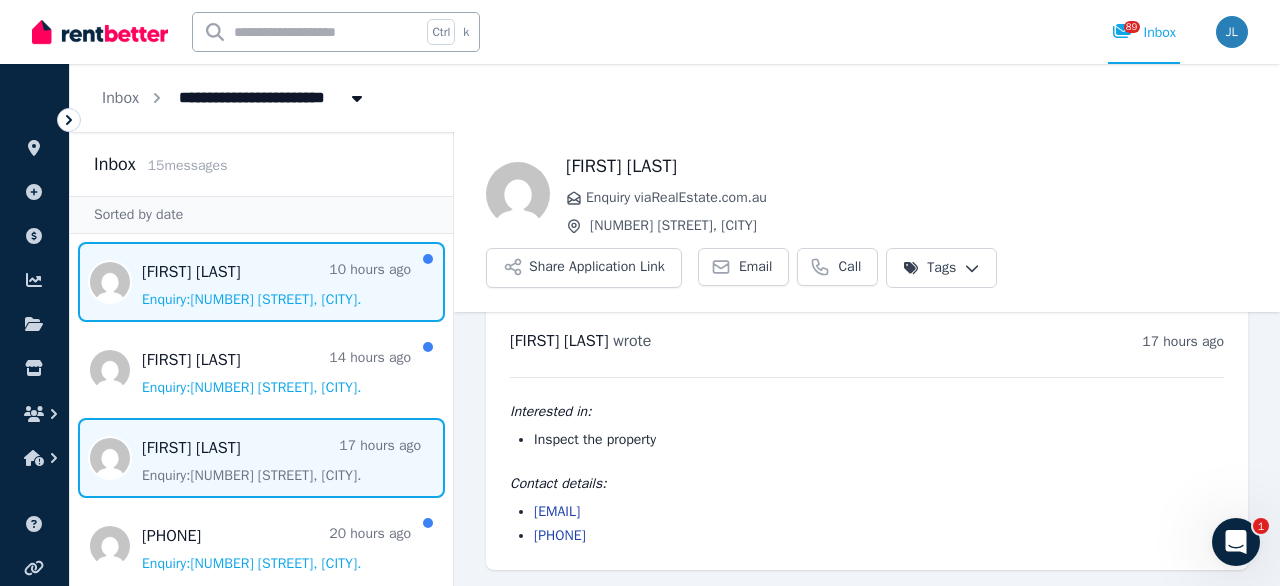 click at bounding box center (261, 282) 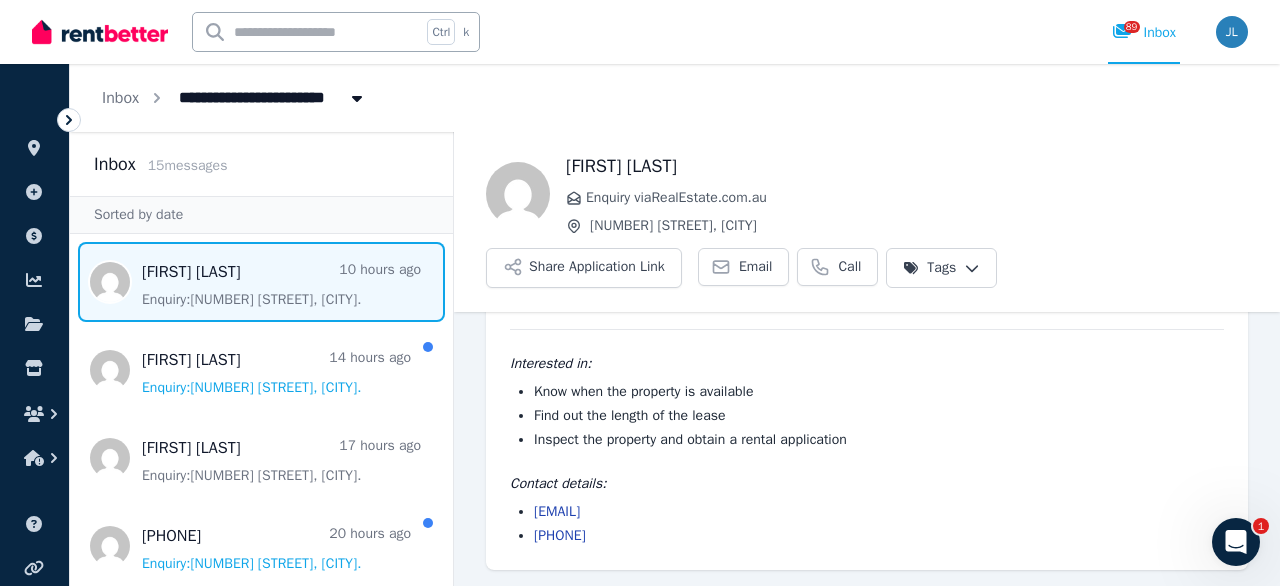 scroll, scrollTop: 0, scrollLeft: 0, axis: both 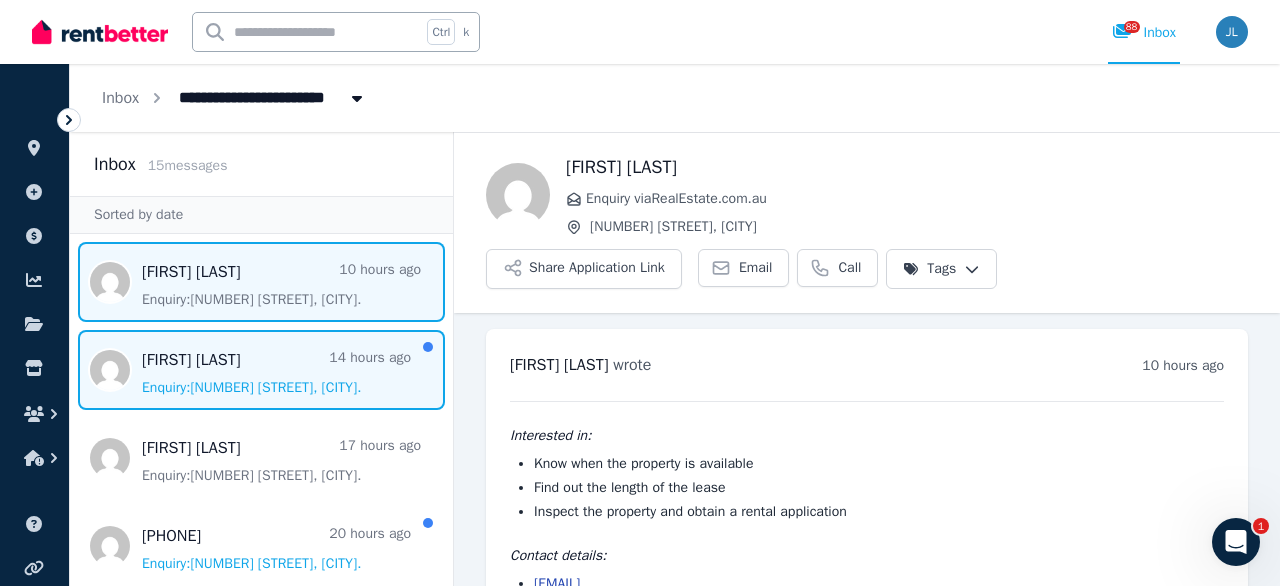 click at bounding box center (261, 370) 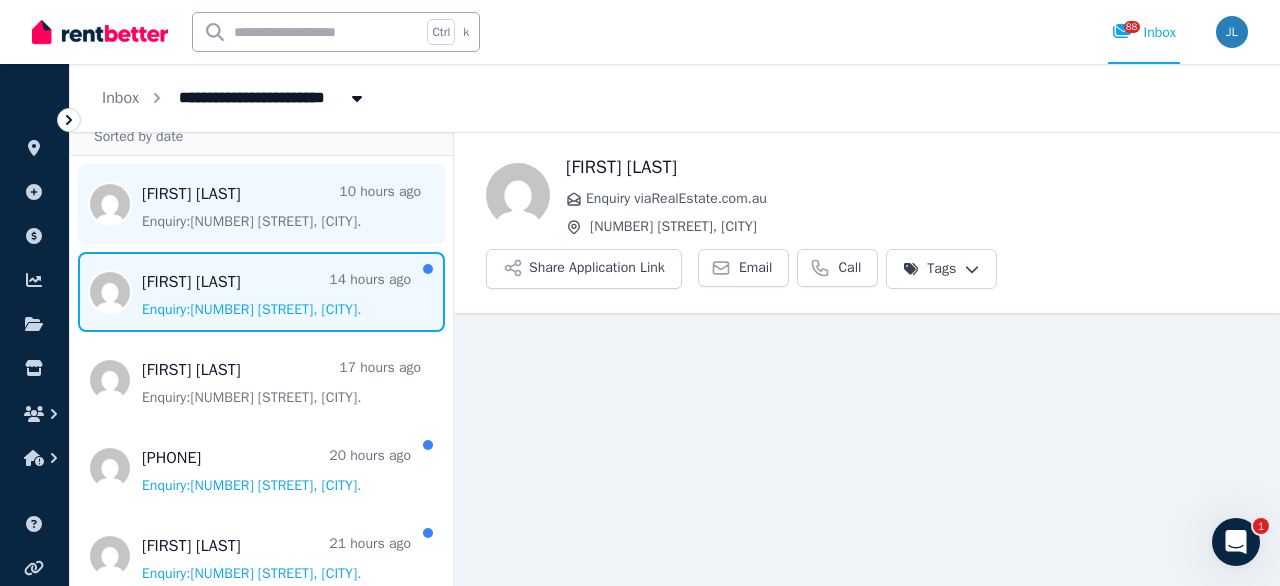 scroll, scrollTop: 128, scrollLeft: 0, axis: vertical 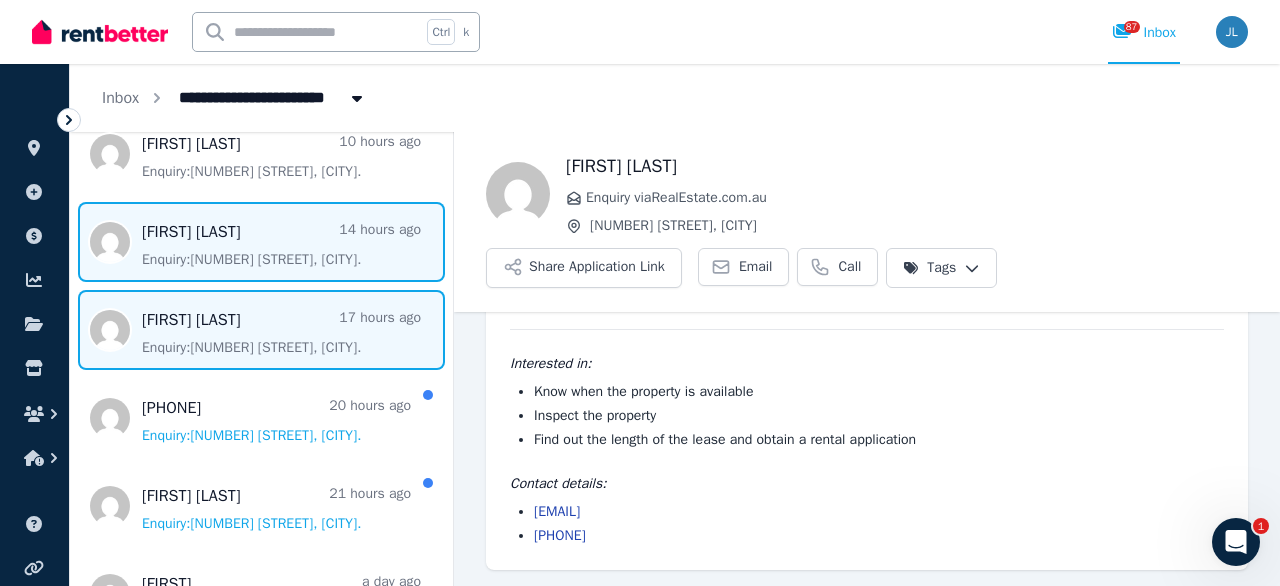 click at bounding box center (261, 330) 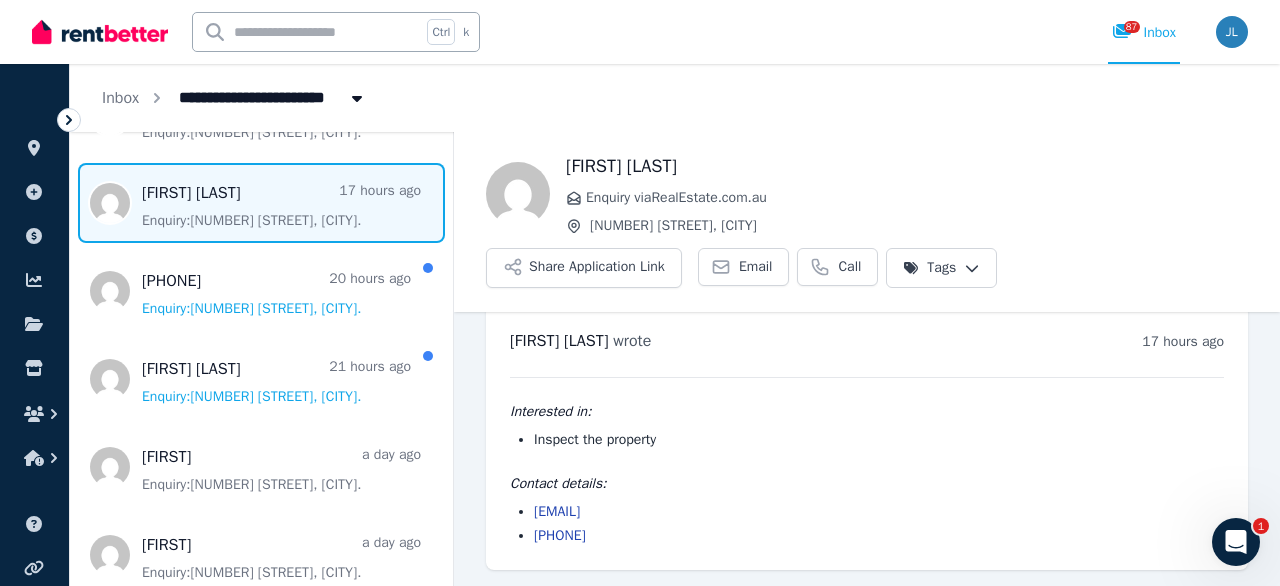 scroll, scrollTop: 256, scrollLeft: 0, axis: vertical 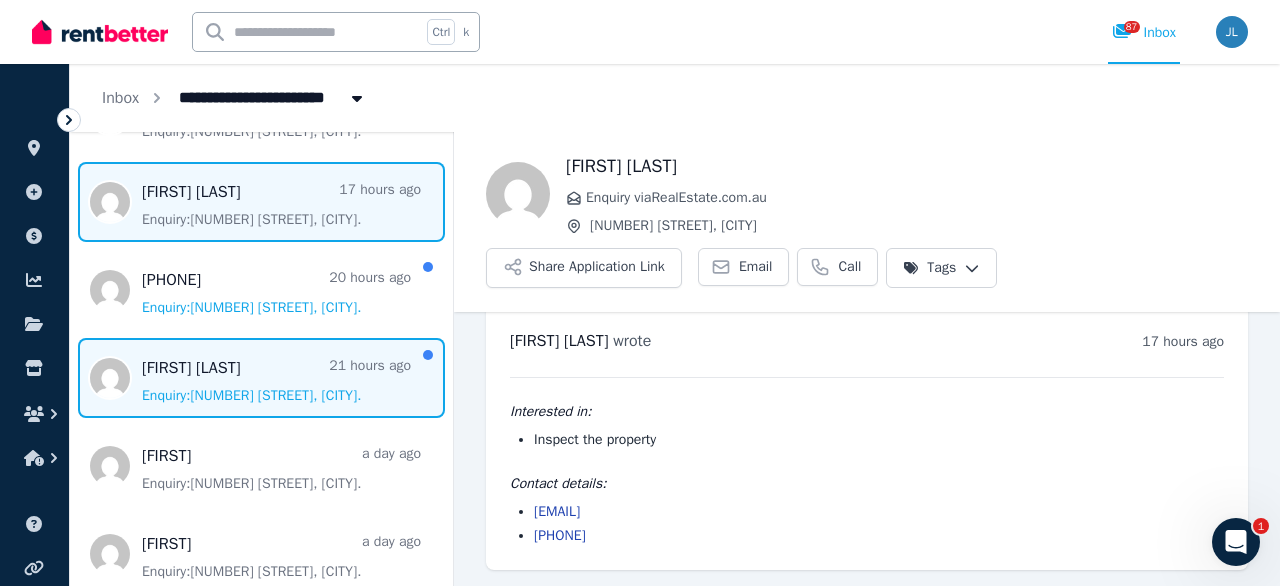 click at bounding box center [261, 378] 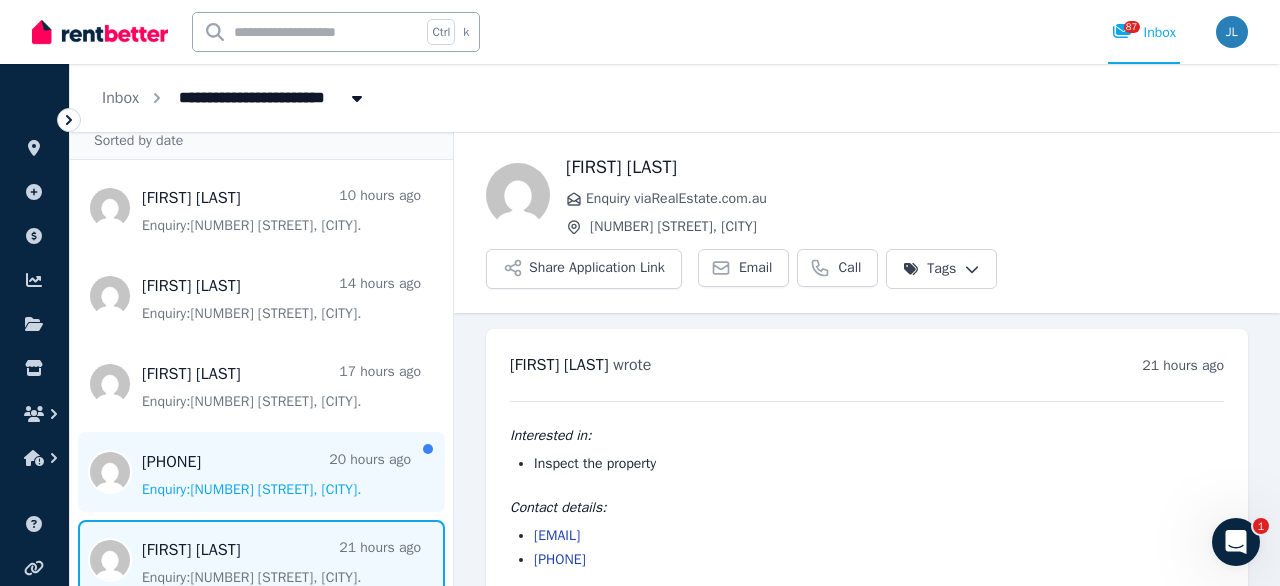 scroll, scrollTop: 128, scrollLeft: 0, axis: vertical 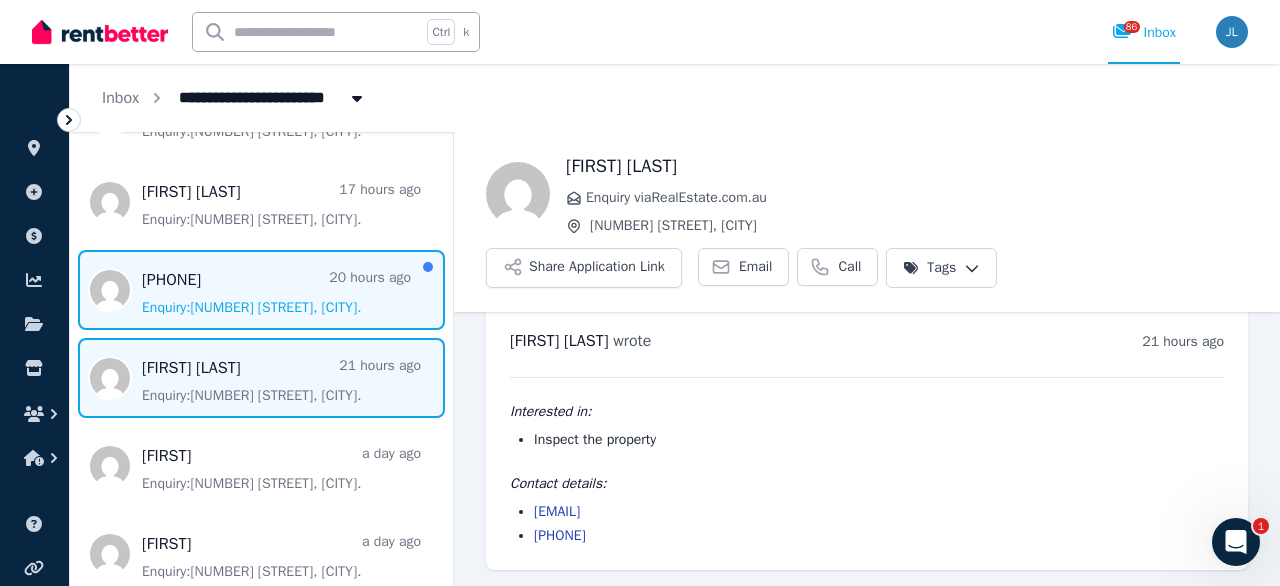 click at bounding box center (261, 290) 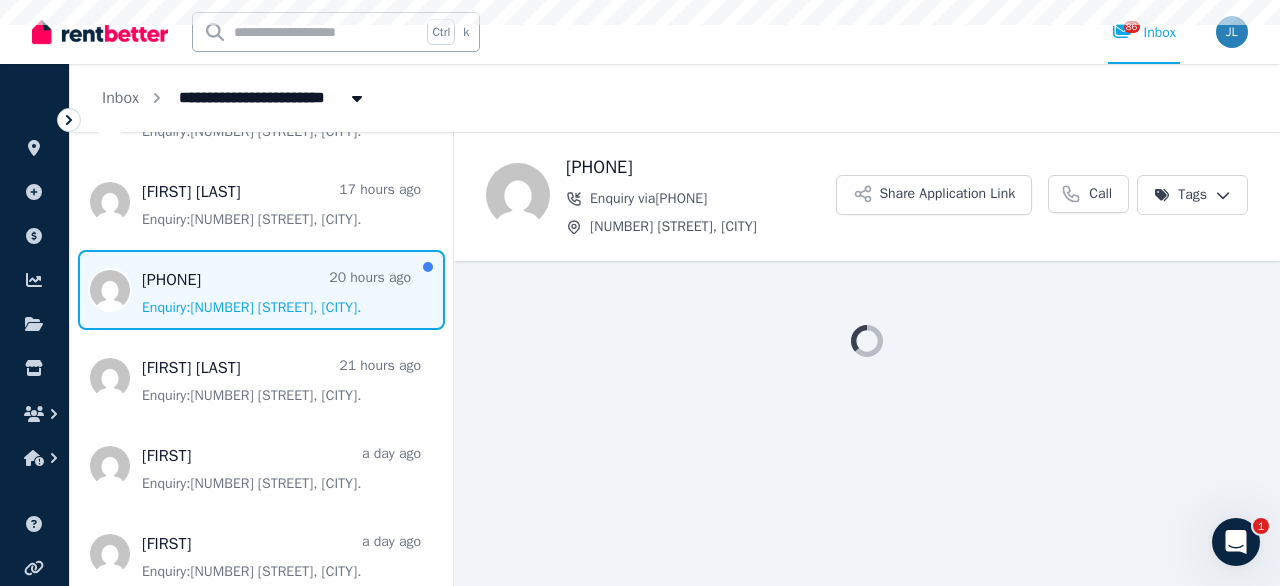 scroll, scrollTop: 0, scrollLeft: 0, axis: both 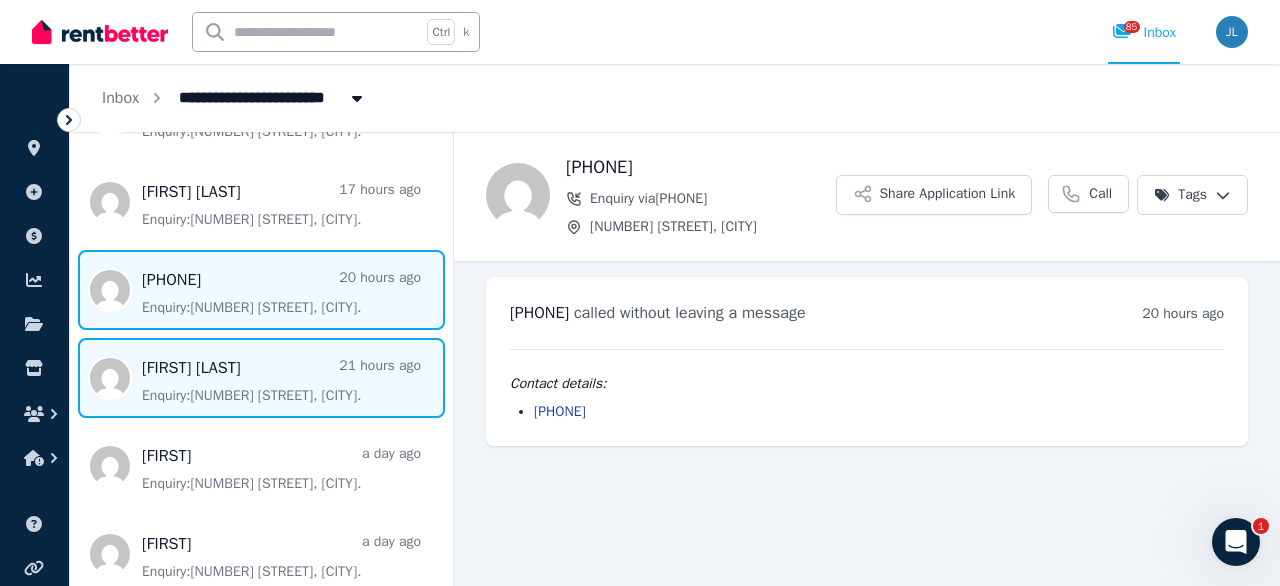 click at bounding box center (261, 378) 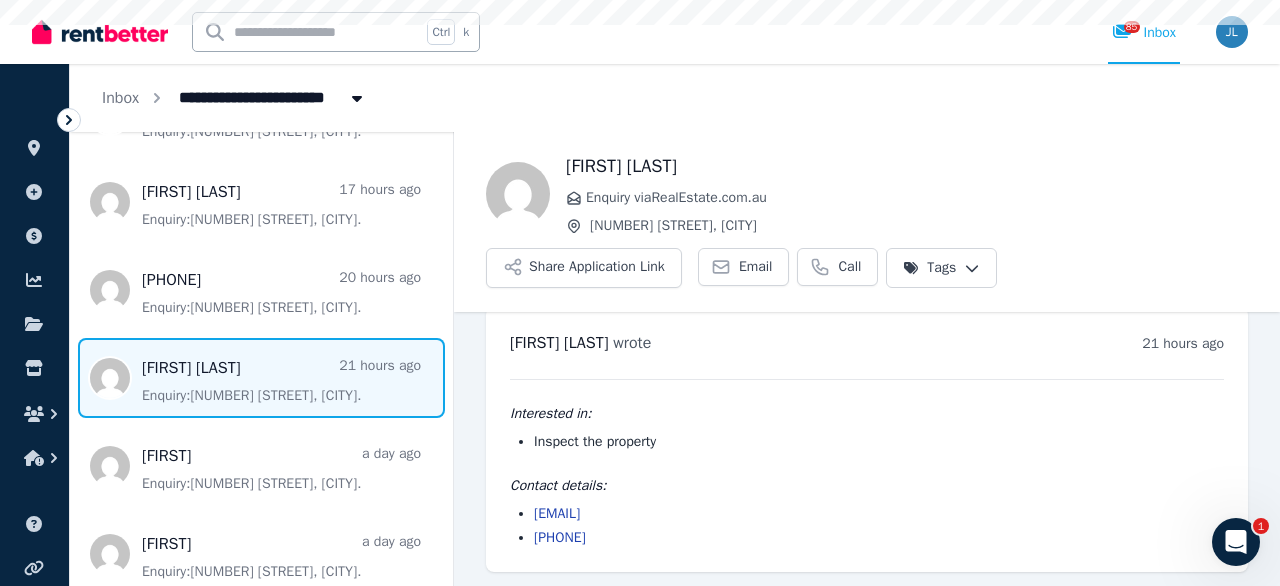 scroll, scrollTop: 25, scrollLeft: 0, axis: vertical 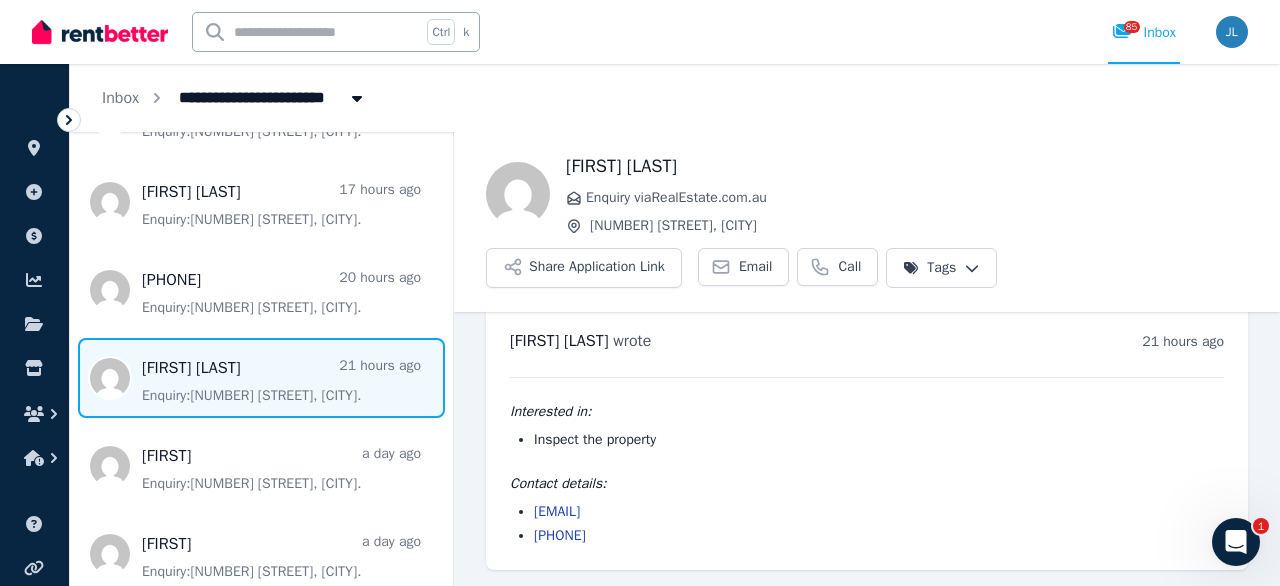 drag, startPoint x: 707, startPoint y: 169, endPoint x: 569, endPoint y: 162, distance: 138.17743 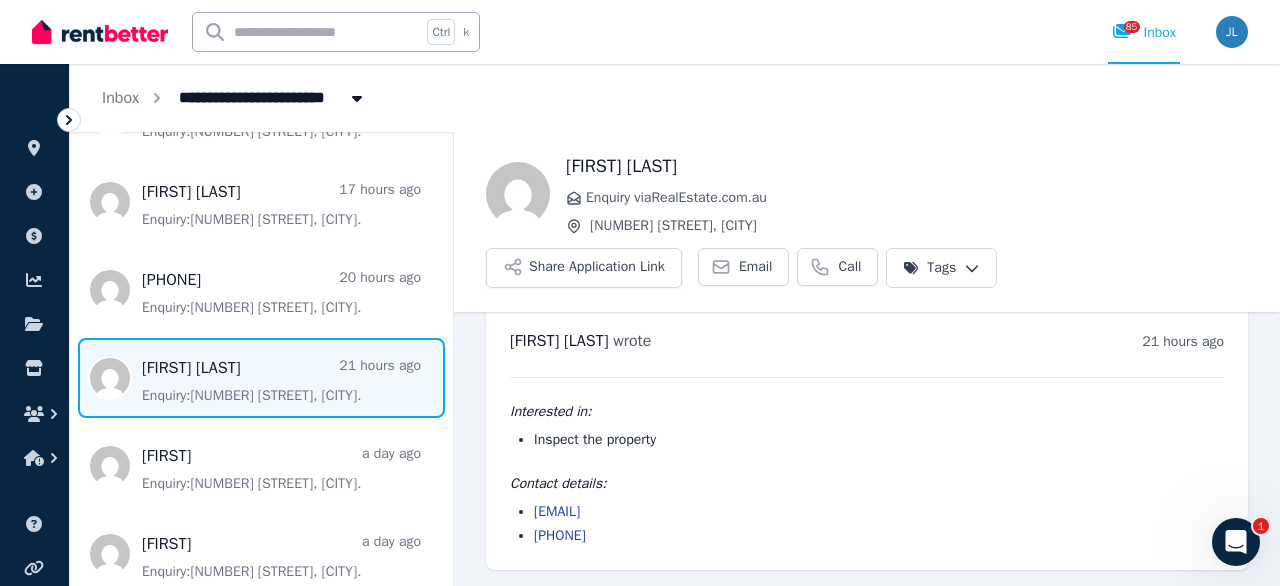 click on "[FIRST] [LAST]" at bounding box center (907, 166) 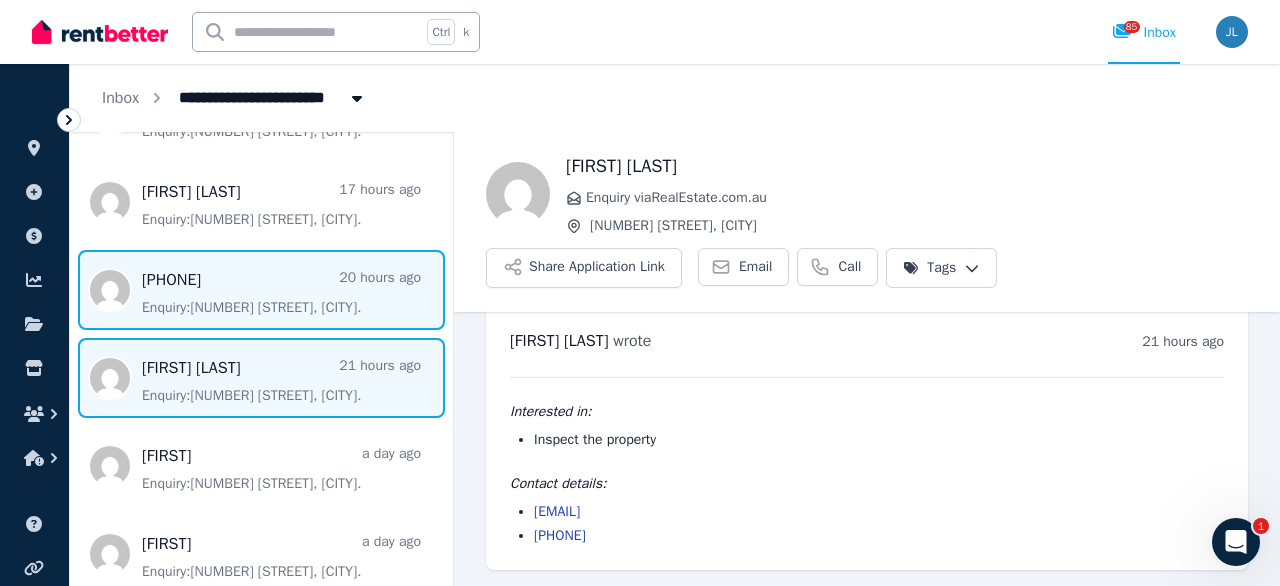 click at bounding box center (261, 290) 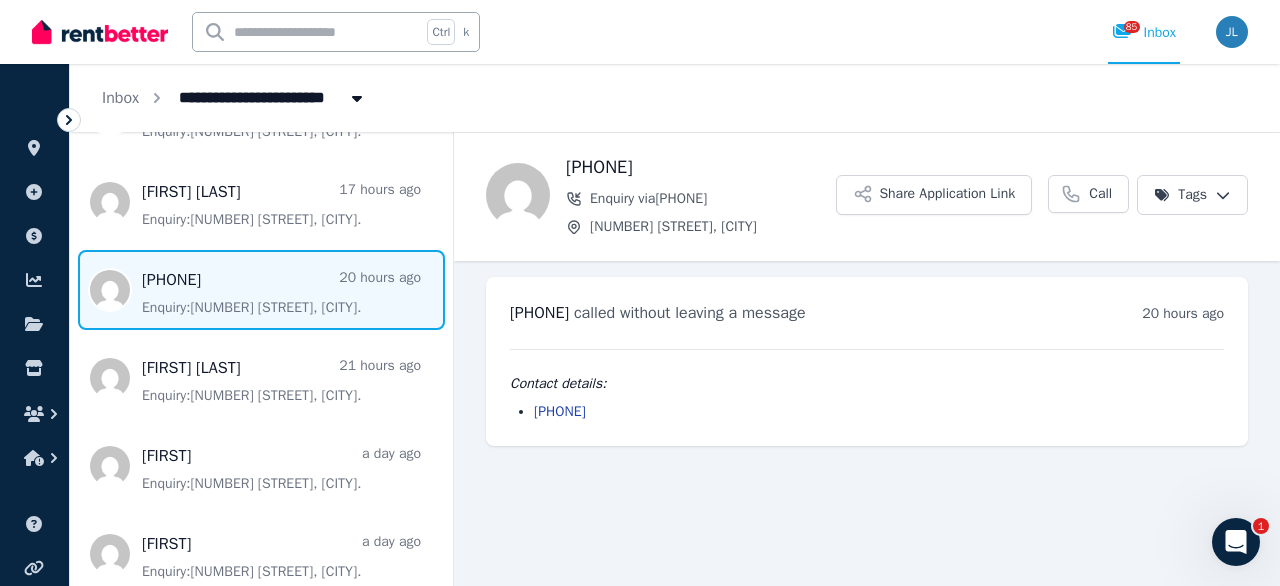 scroll, scrollTop: 0, scrollLeft: 0, axis: both 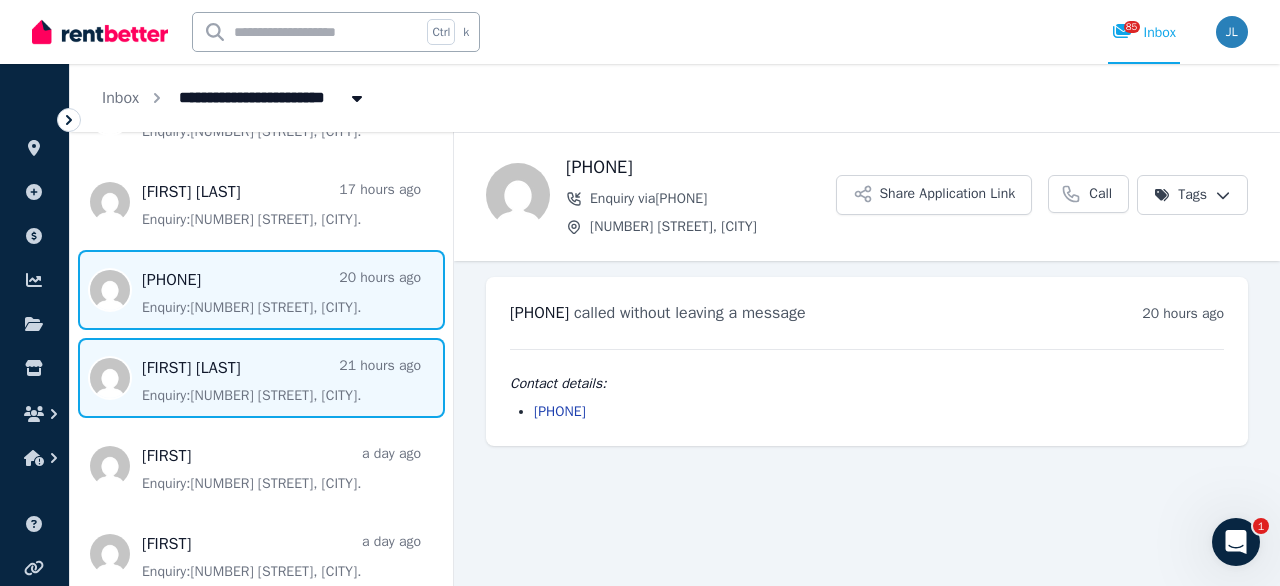 click at bounding box center [261, 378] 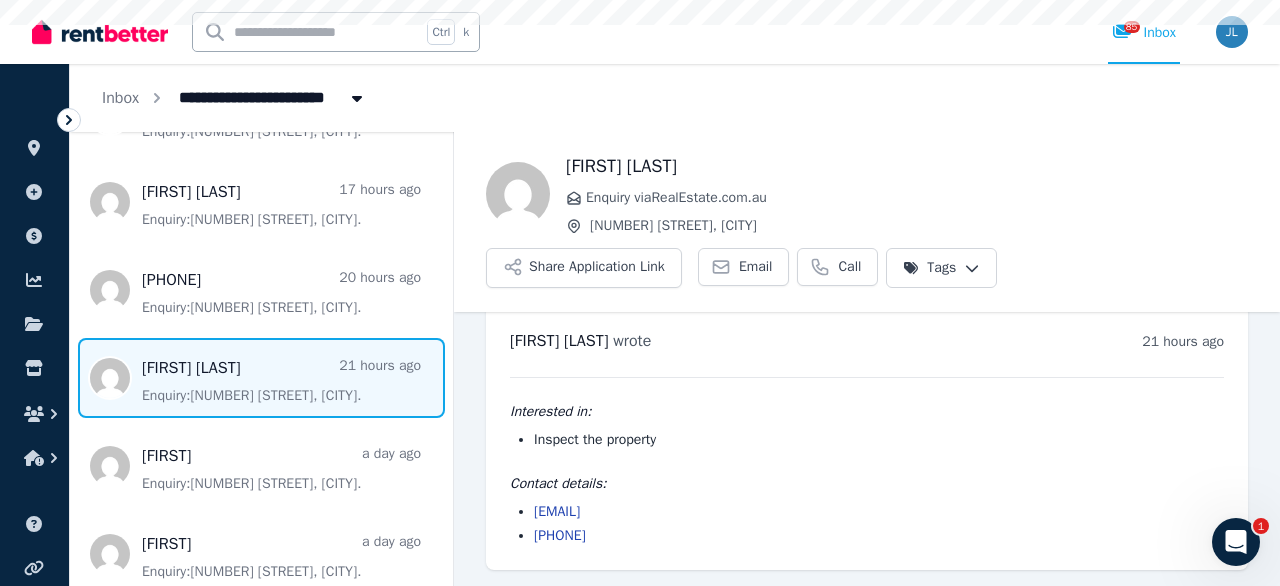 scroll, scrollTop: 25, scrollLeft: 0, axis: vertical 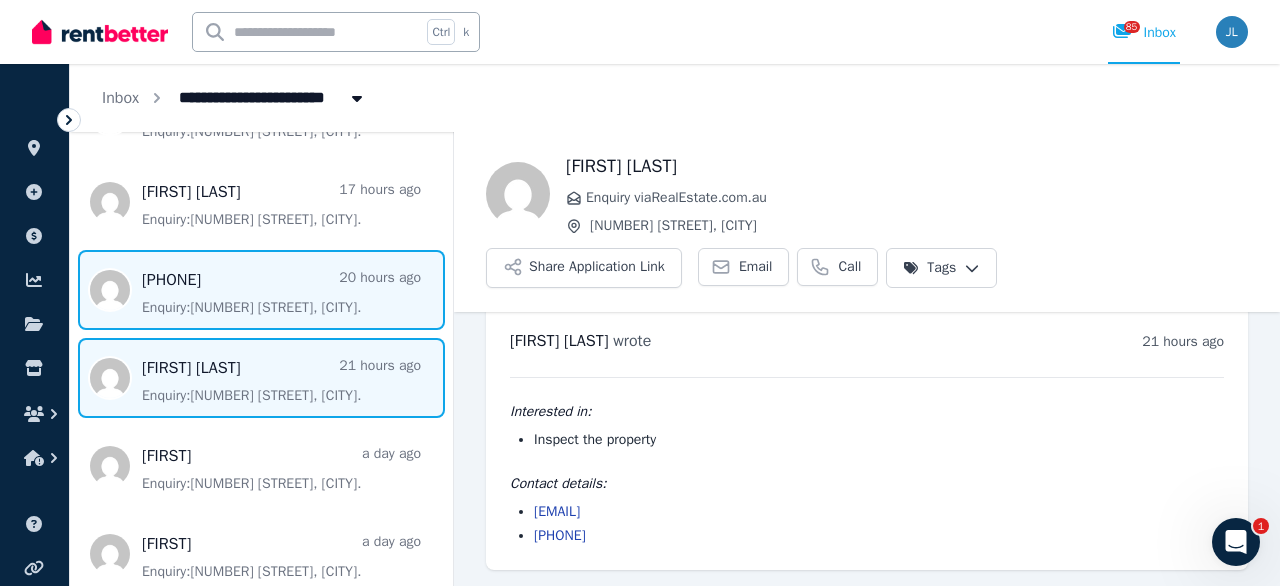 click at bounding box center (261, 290) 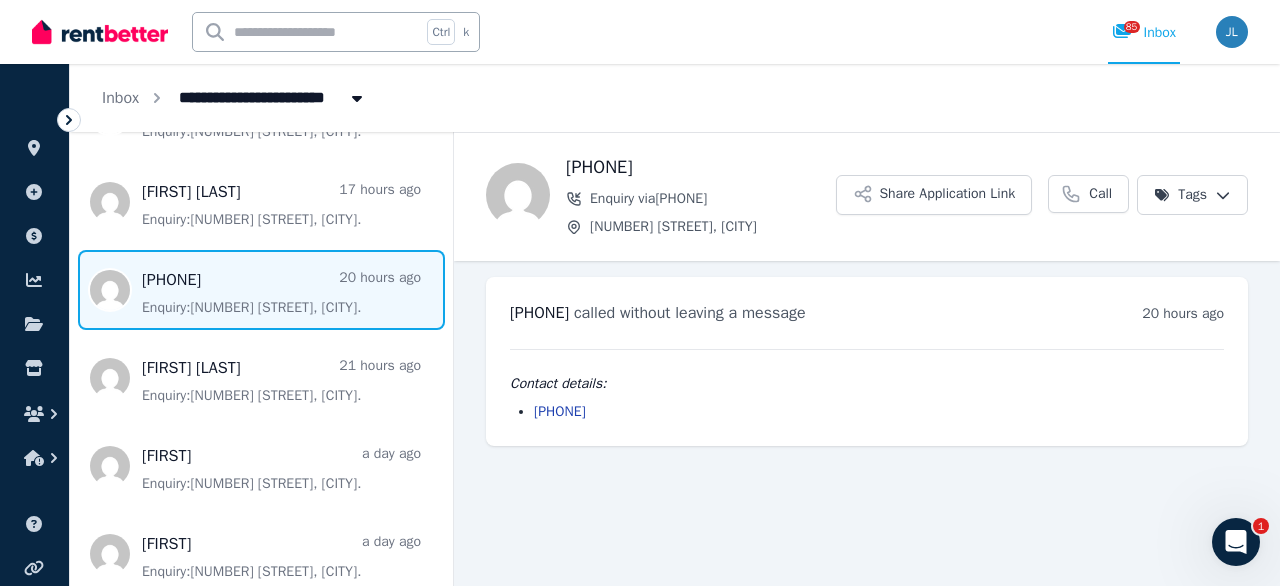 scroll, scrollTop: 0, scrollLeft: 0, axis: both 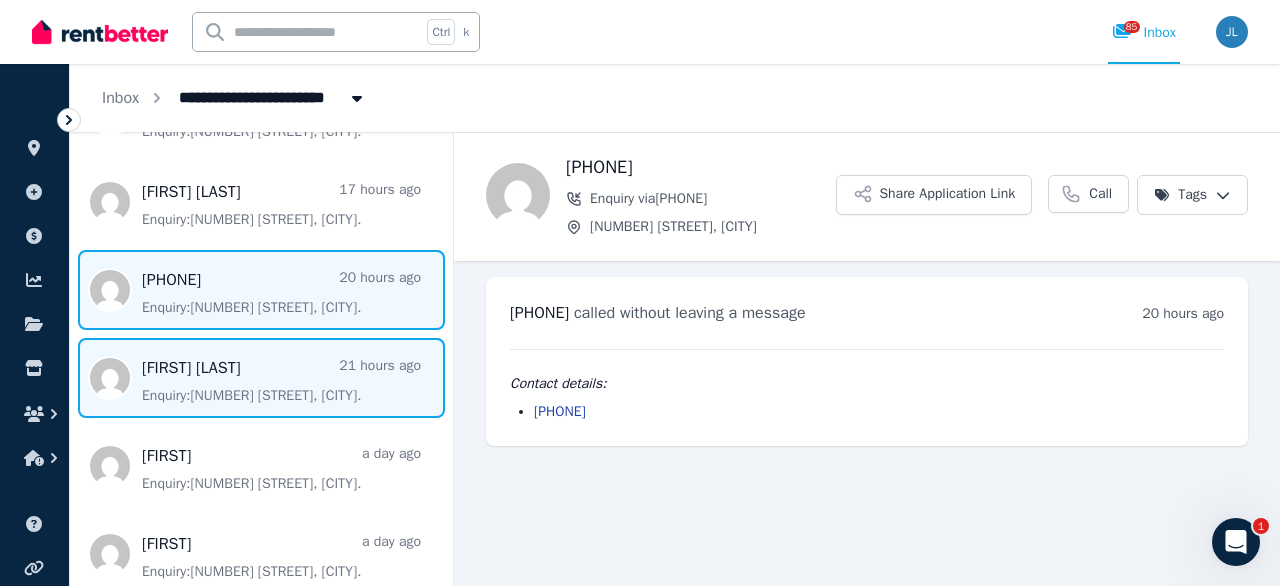 click at bounding box center (261, 378) 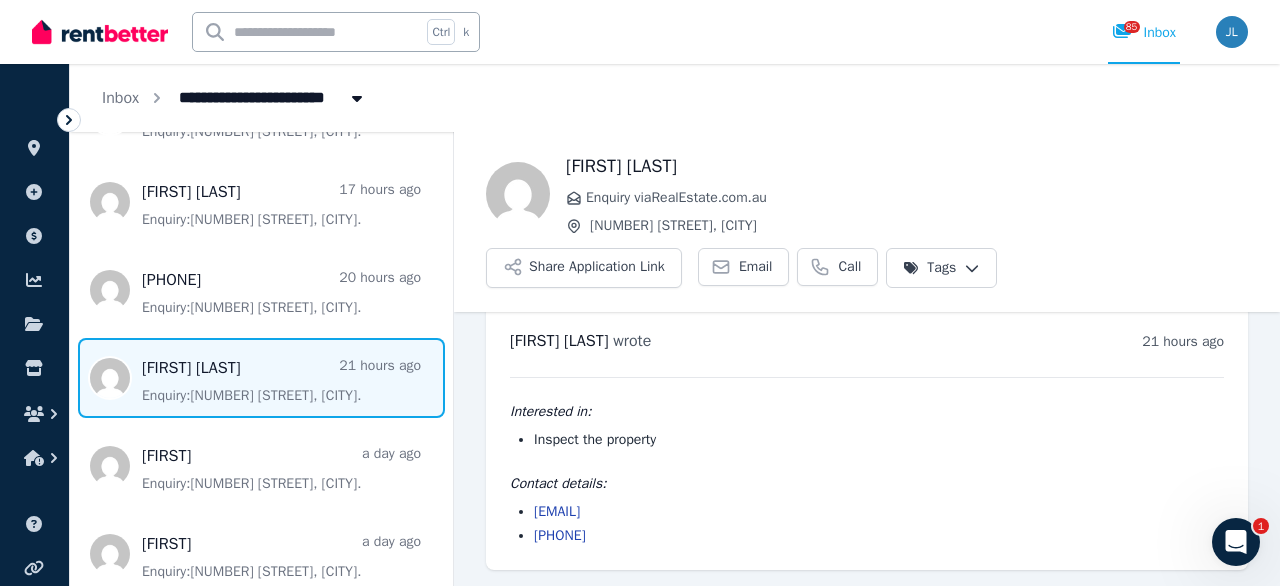 scroll, scrollTop: 25, scrollLeft: 0, axis: vertical 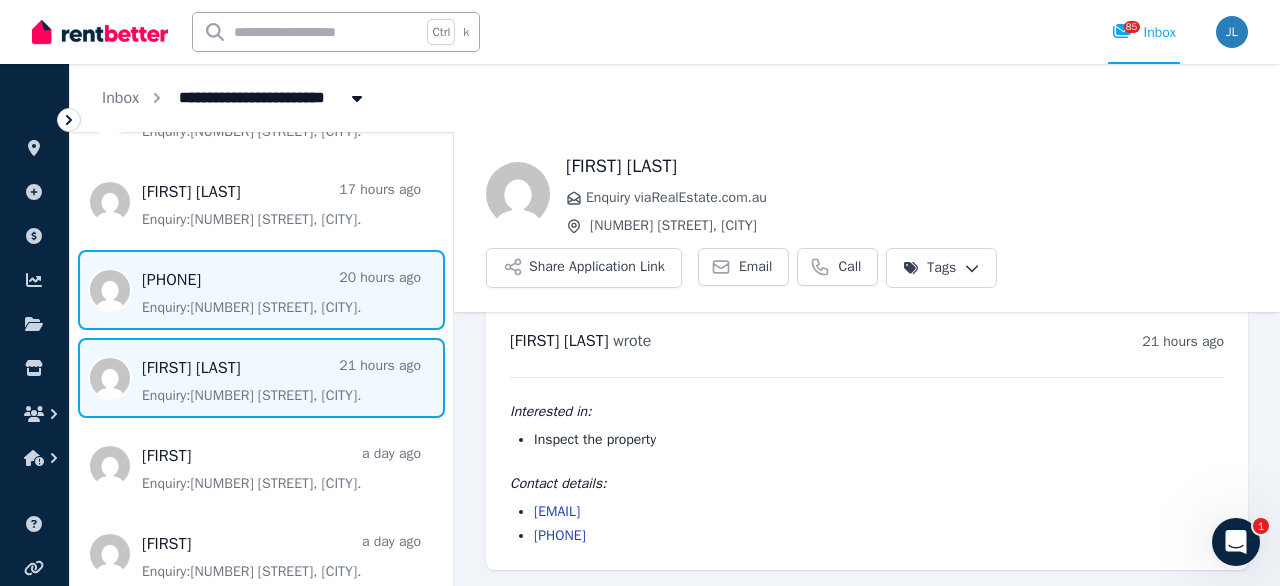 click at bounding box center (261, 290) 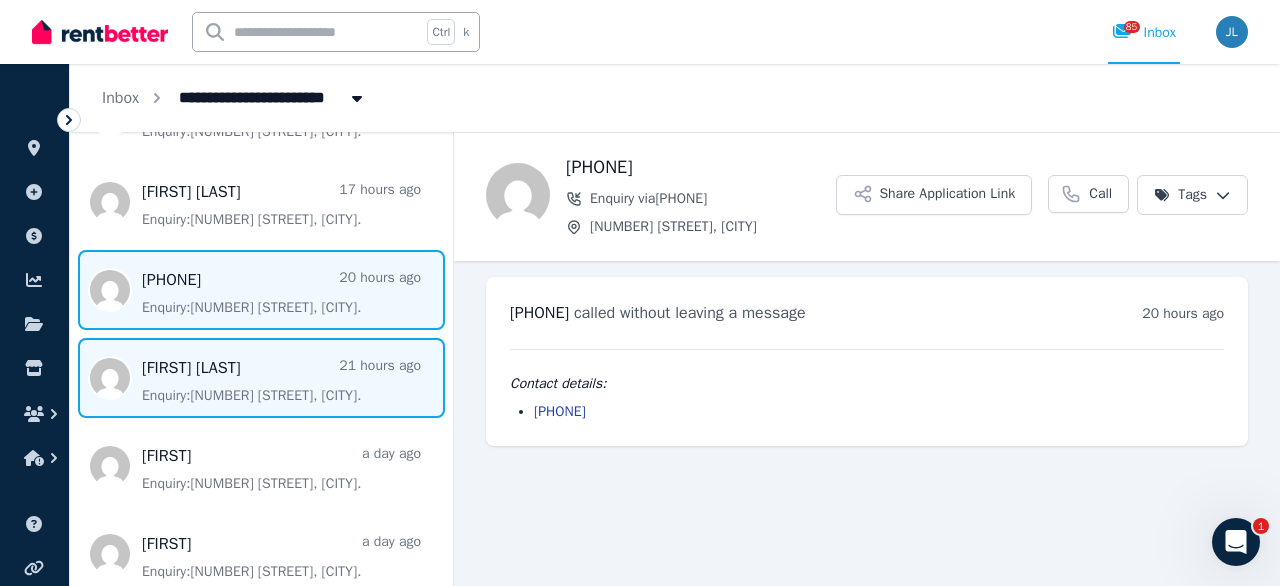 click at bounding box center (261, 378) 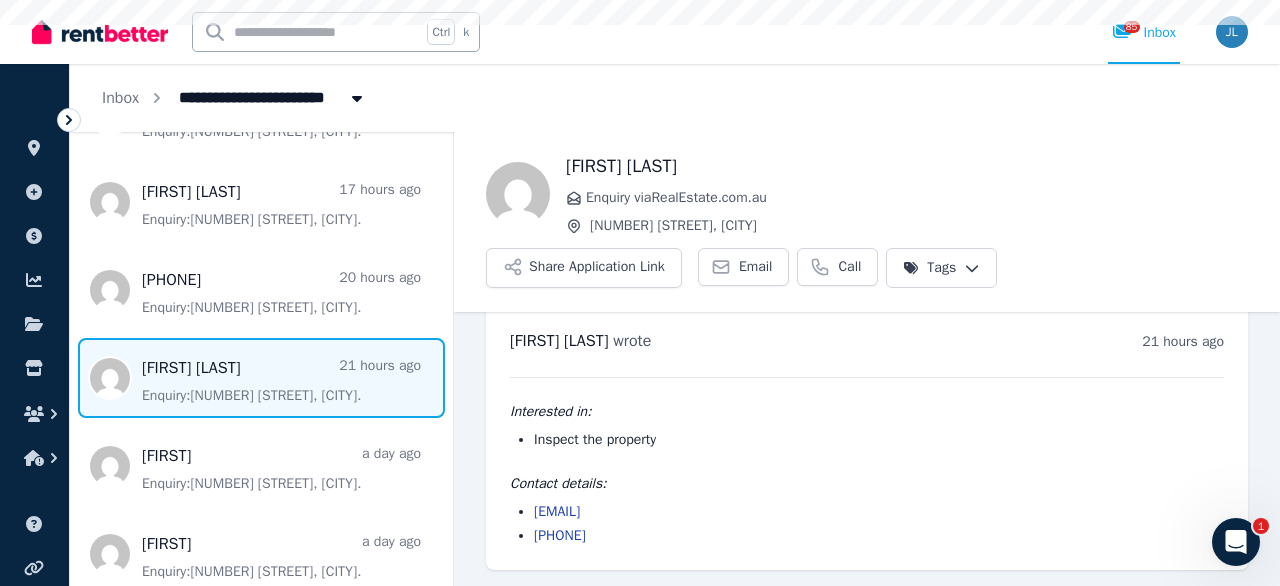 scroll, scrollTop: 25, scrollLeft: 0, axis: vertical 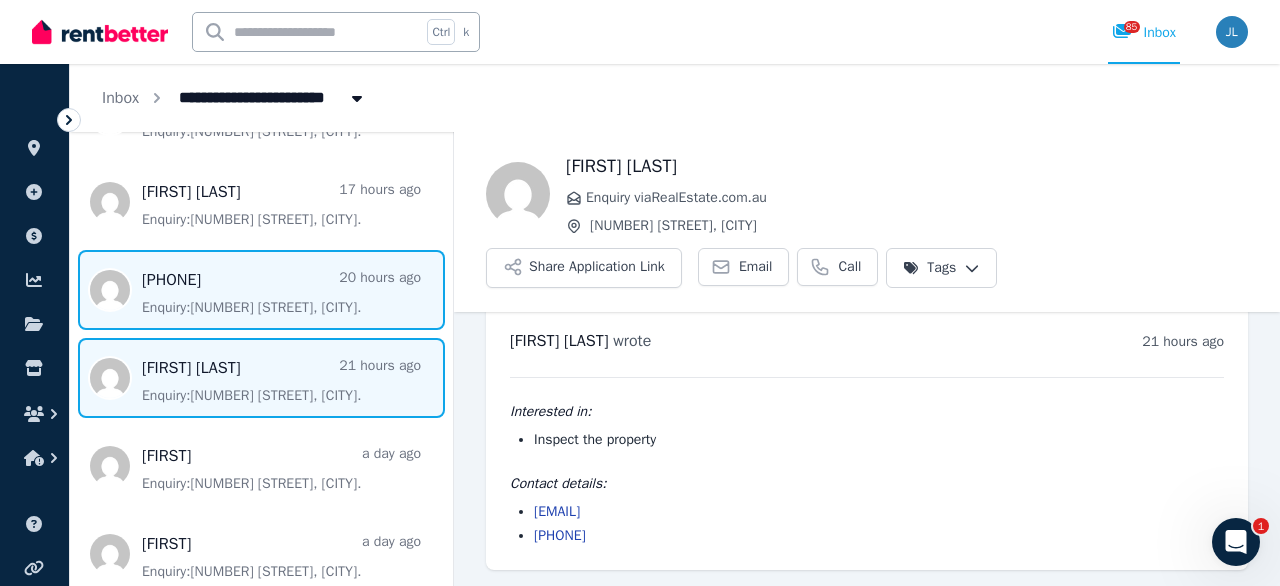 click at bounding box center [261, 290] 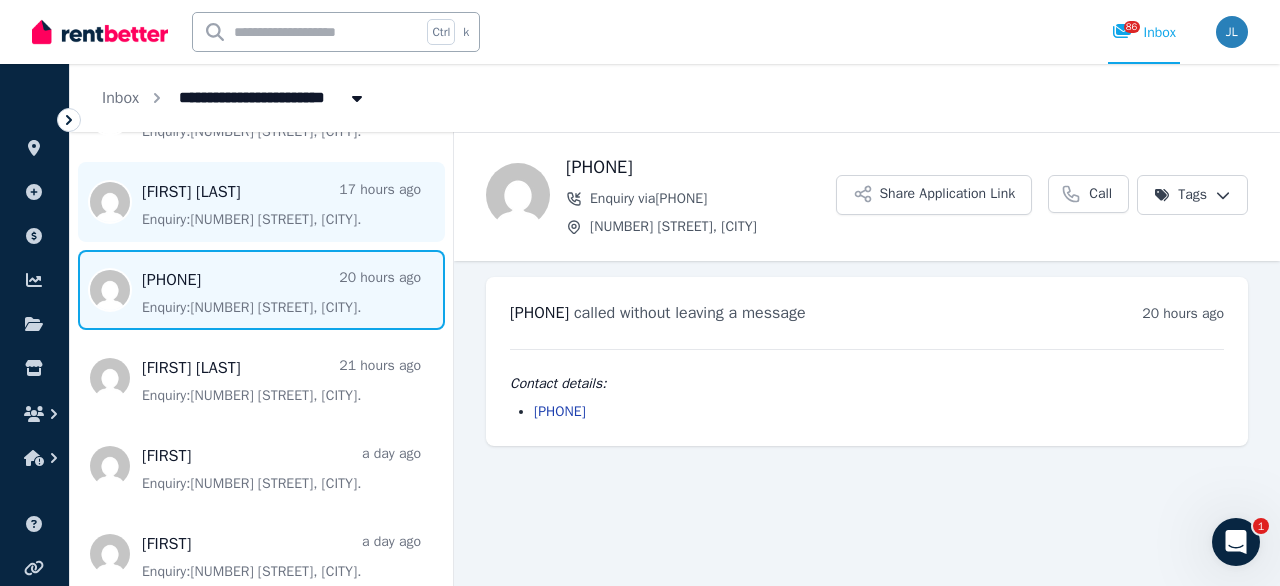 scroll, scrollTop: 0, scrollLeft: 0, axis: both 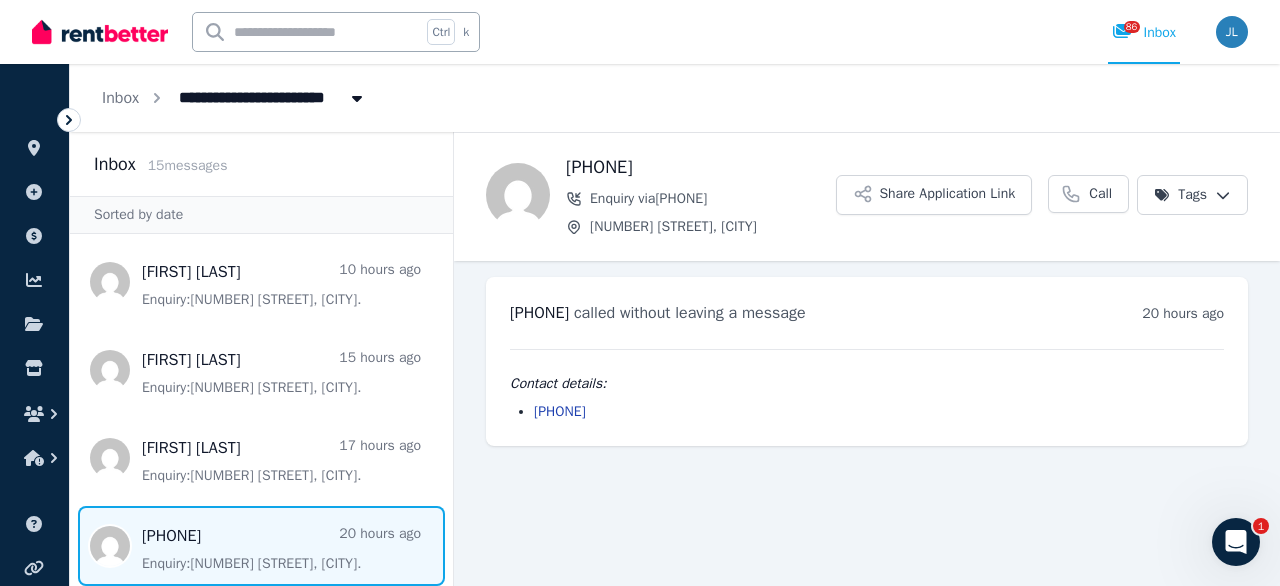 click on "Inbox" at bounding box center [115, 164] 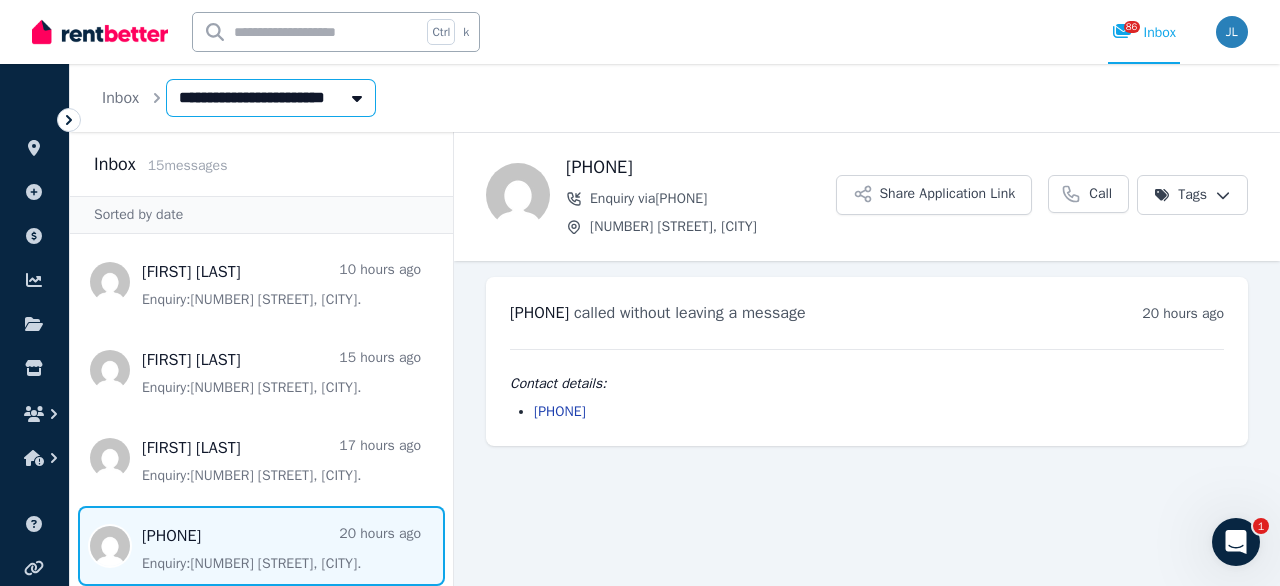 scroll, scrollTop: 0, scrollLeft: 15, axis: horizontal 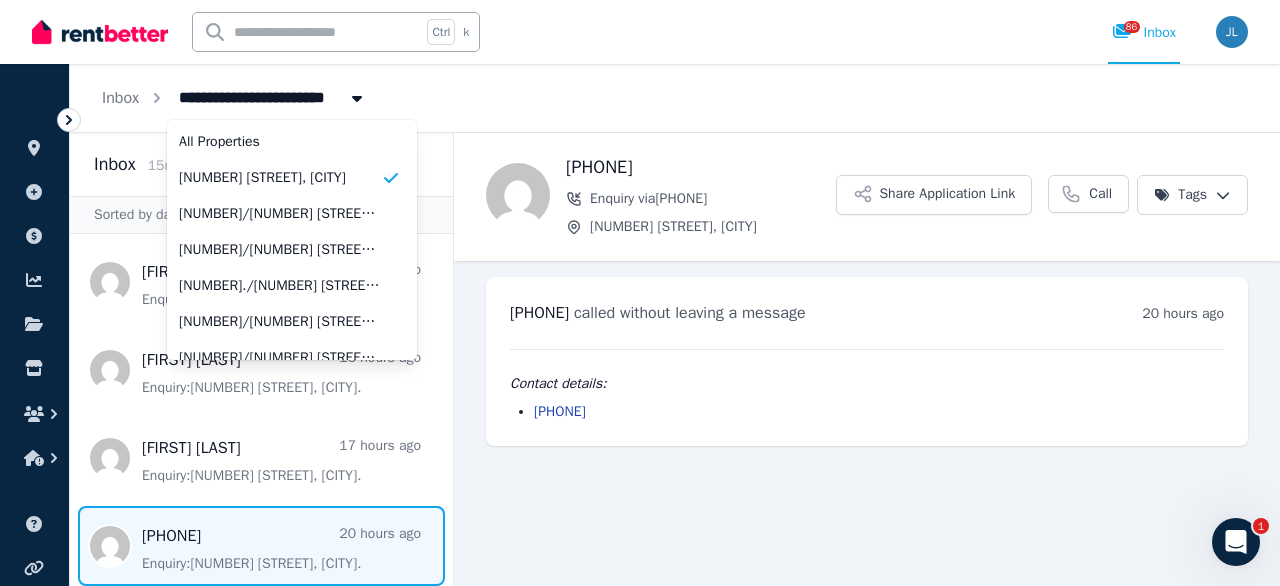 click on "[NUMBER] [STREET], [CITY]" at bounding box center (280, 178) 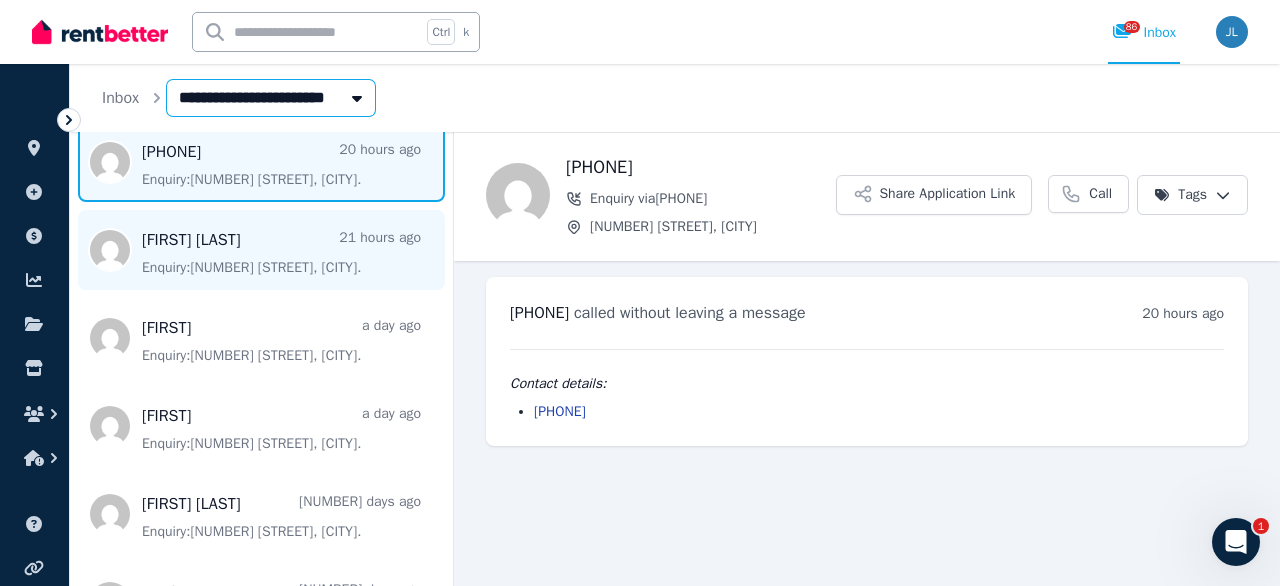 scroll, scrollTop: 0, scrollLeft: 0, axis: both 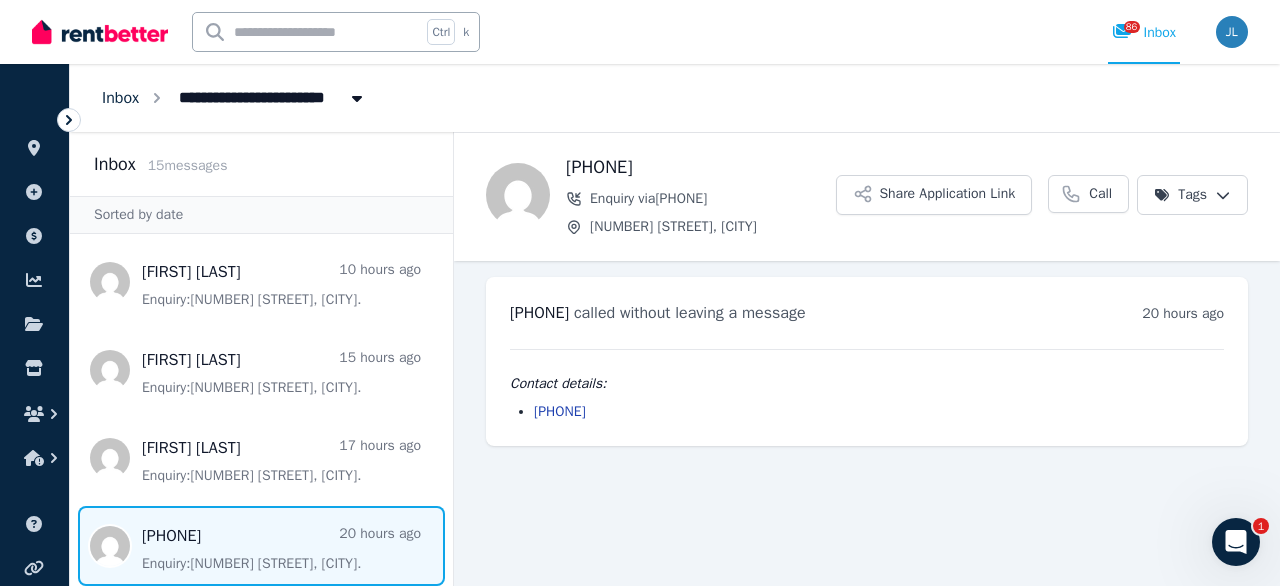 click on "Inbox" at bounding box center (120, 98) 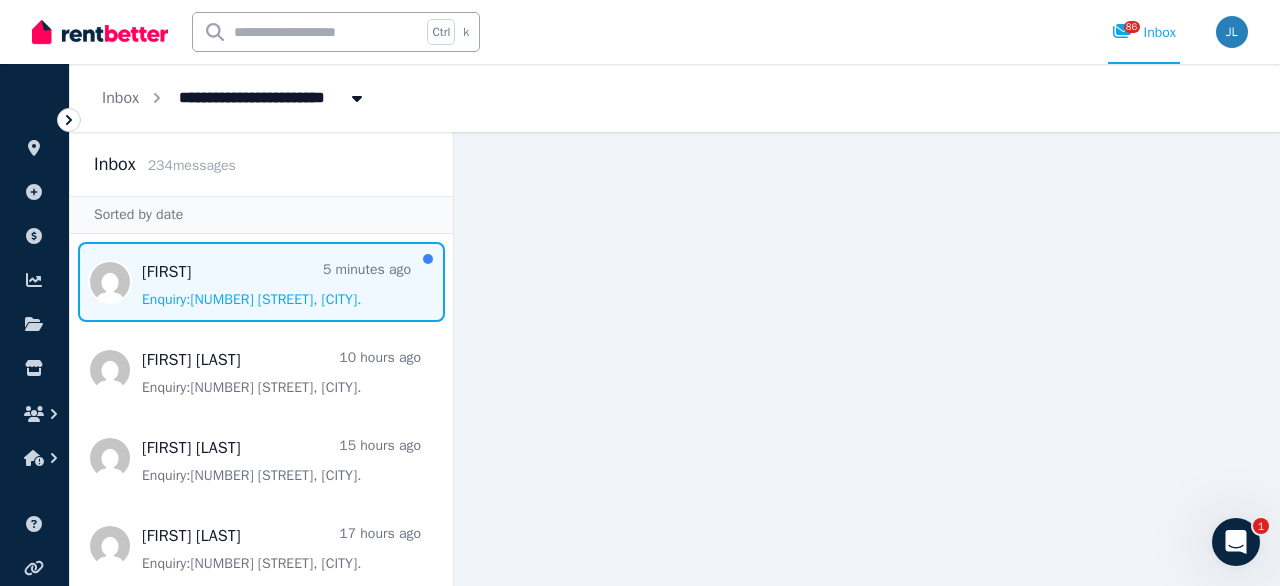 click at bounding box center [261, 282] 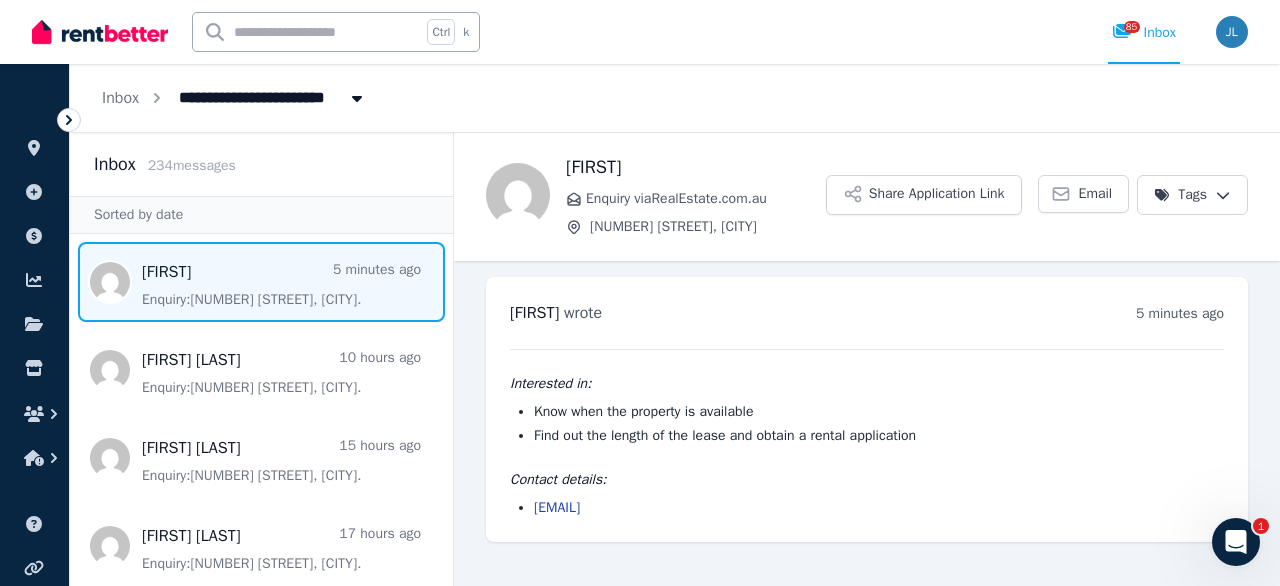 drag, startPoint x: 679, startPoint y: 516, endPoint x: 531, endPoint y: 509, distance: 148.16545 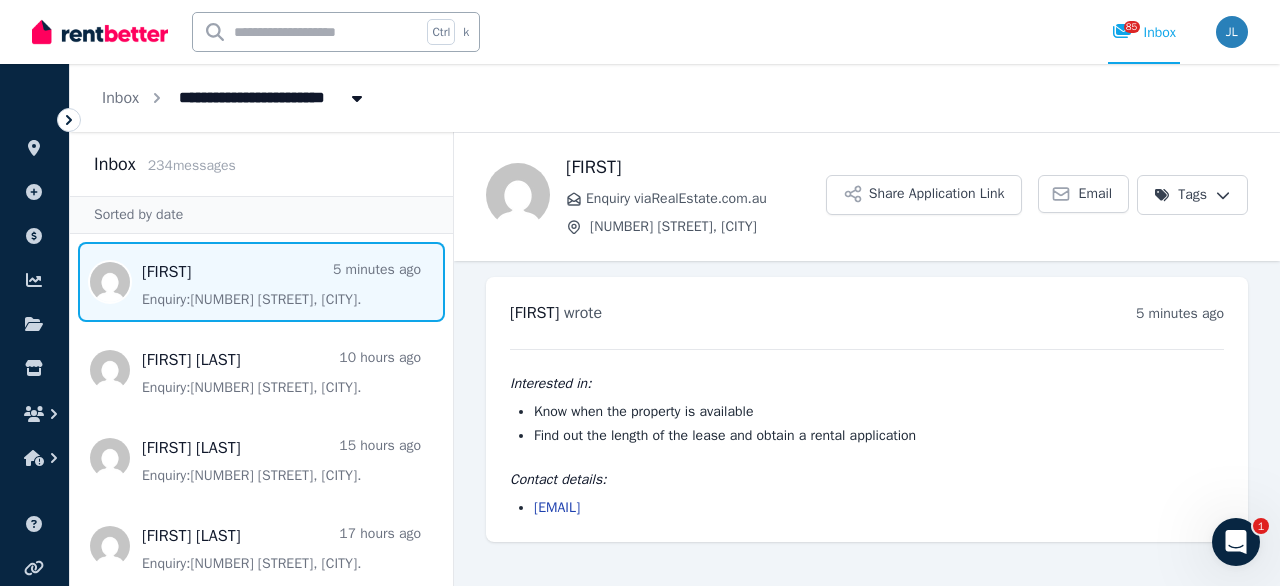 click 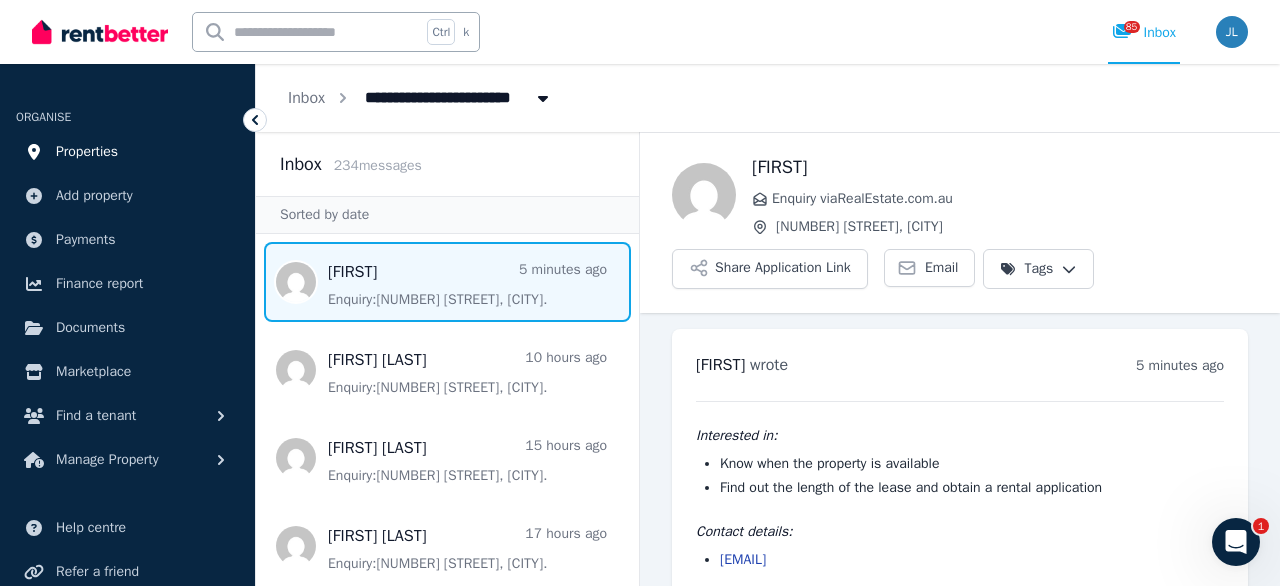 click on "Properties" at bounding box center (87, 152) 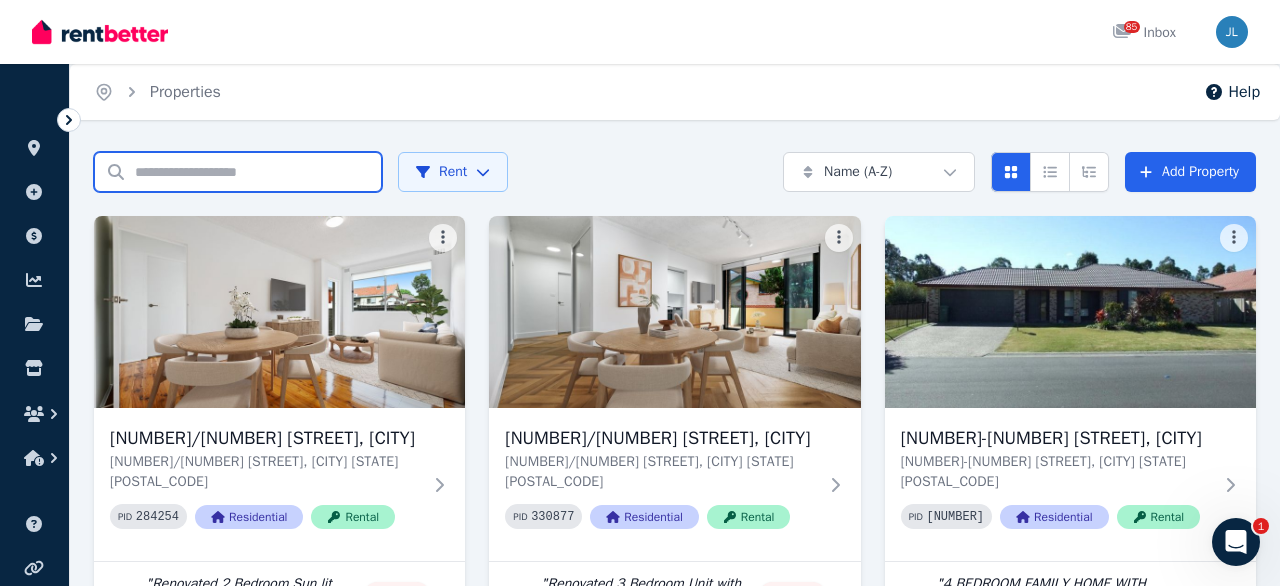 click on "Search properties" at bounding box center [238, 172] 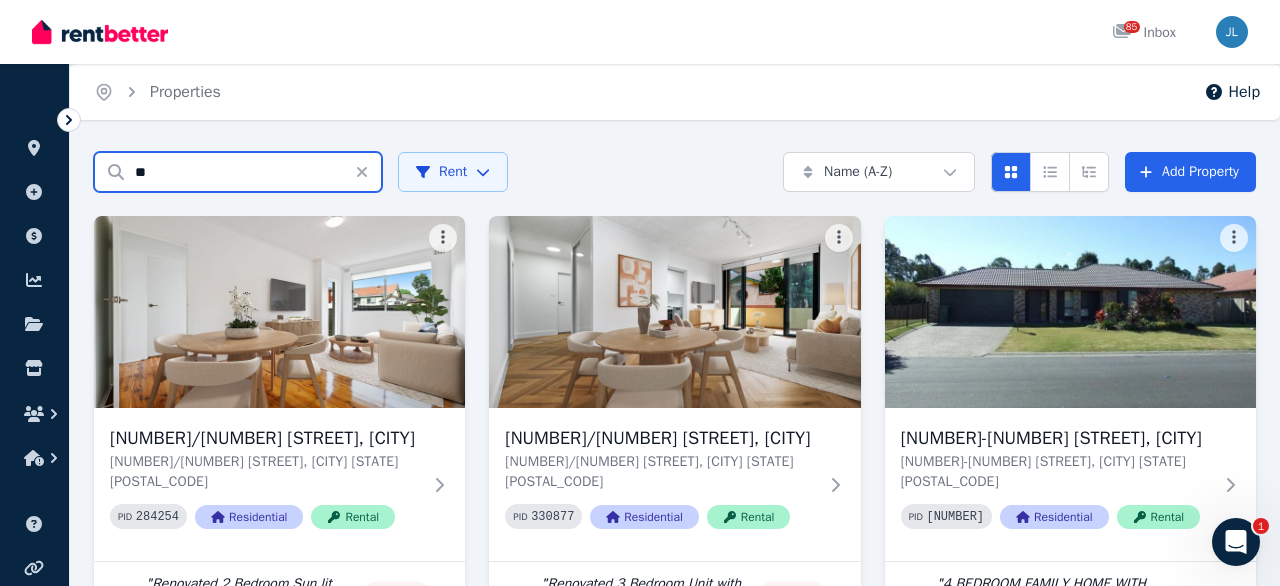 type on "**" 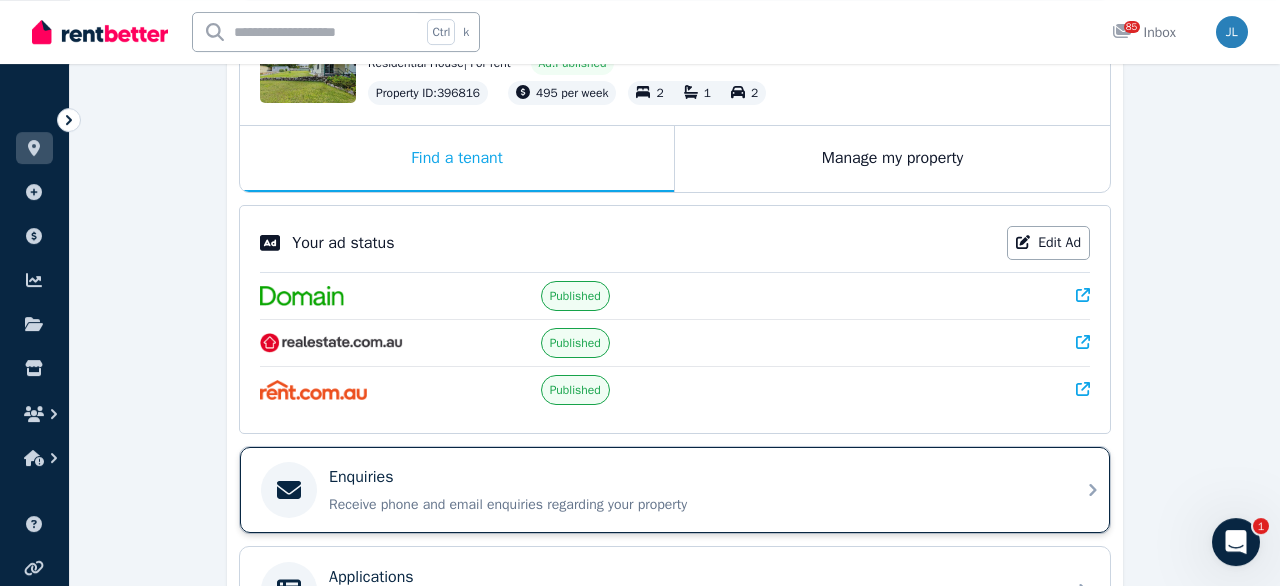 scroll, scrollTop: 208, scrollLeft: 0, axis: vertical 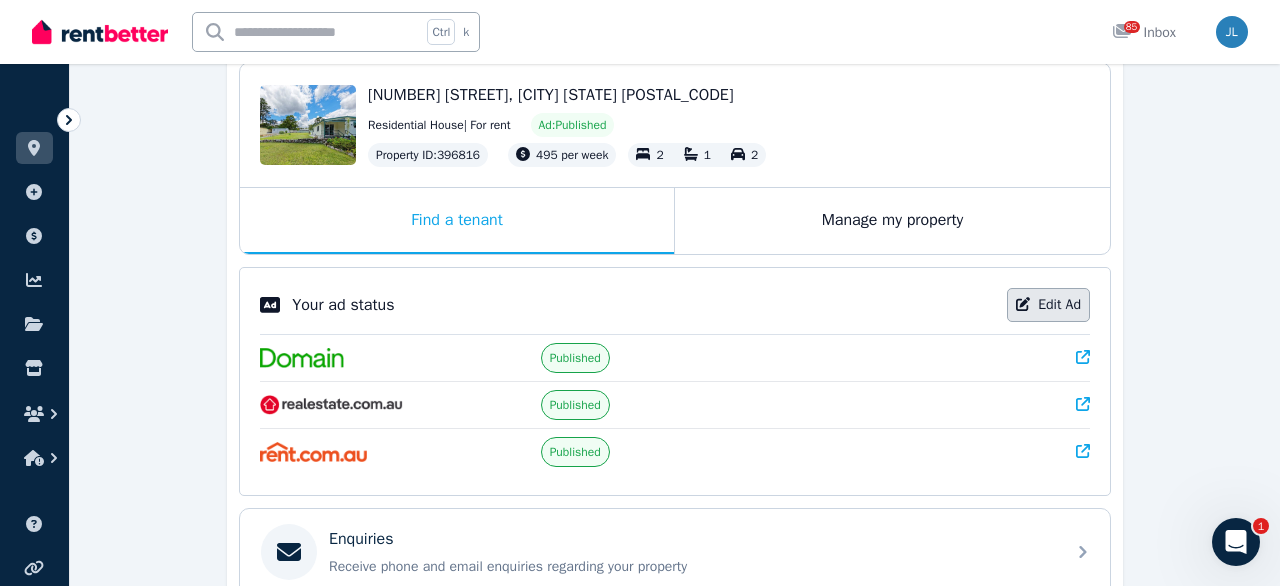 click 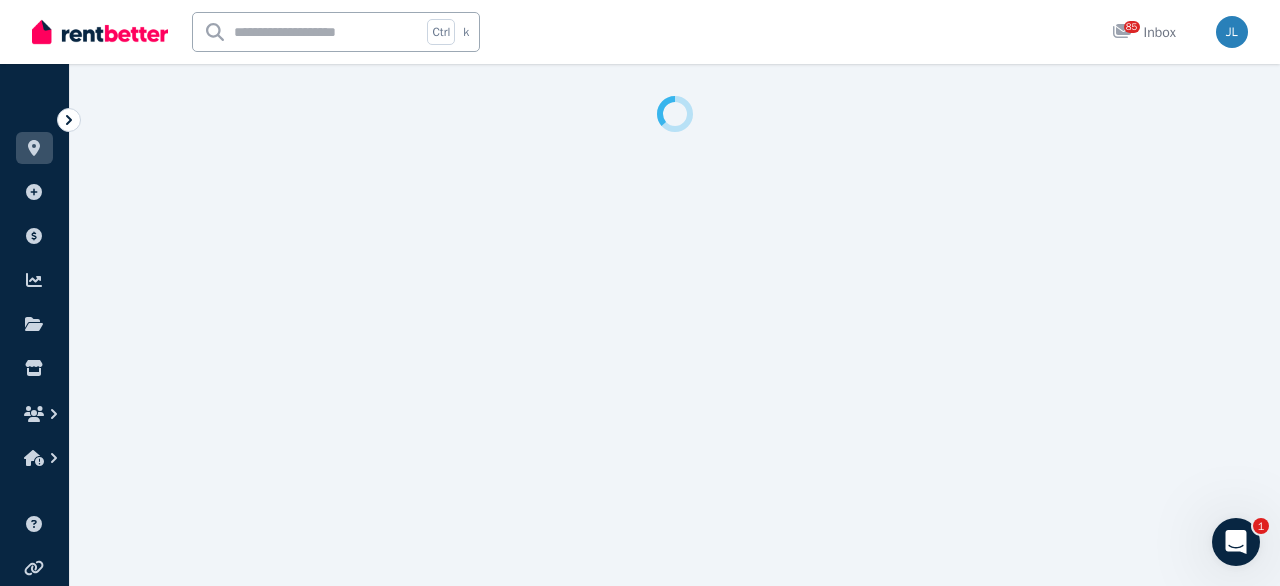 scroll, scrollTop: 0, scrollLeft: 0, axis: both 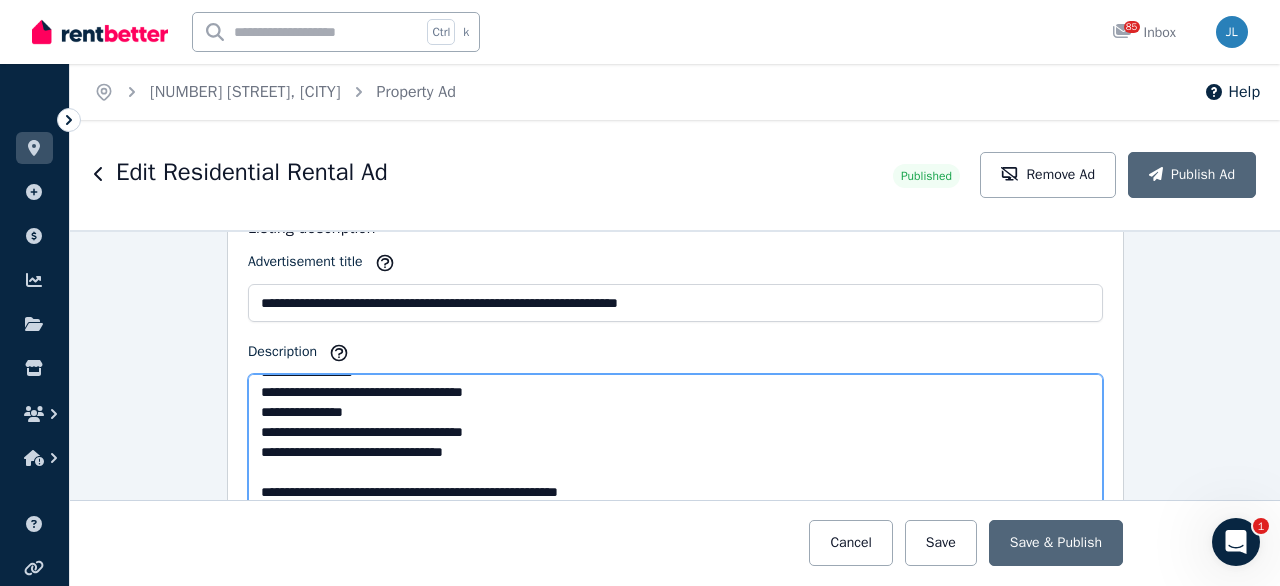 click on "**********" at bounding box center (675, 442) 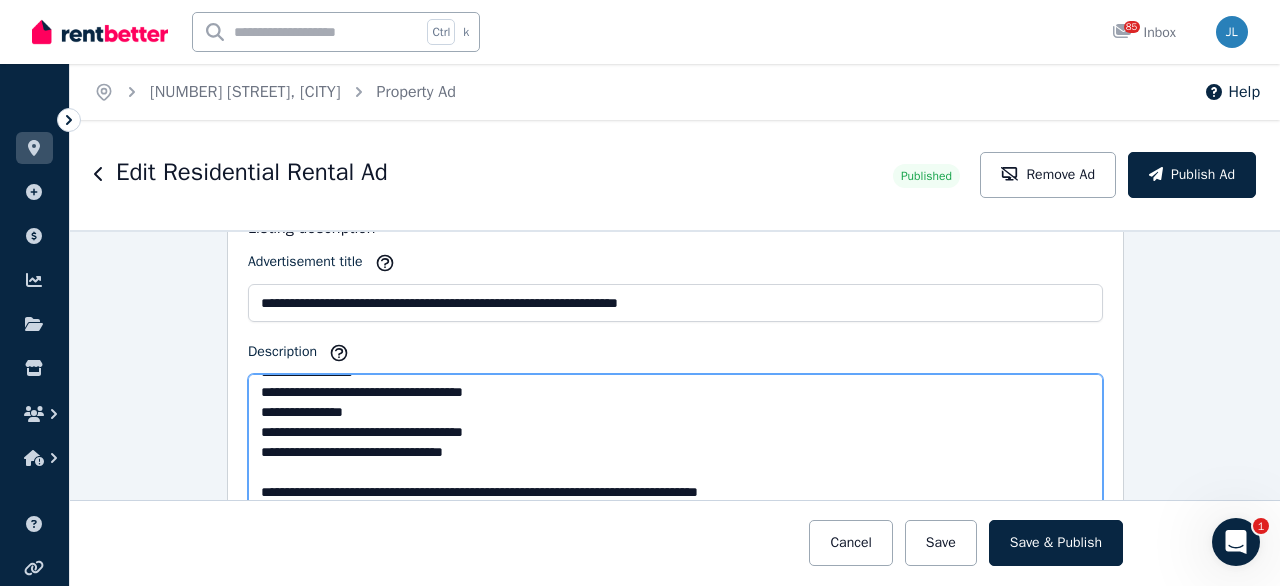 click on "**********" at bounding box center [675, 442] 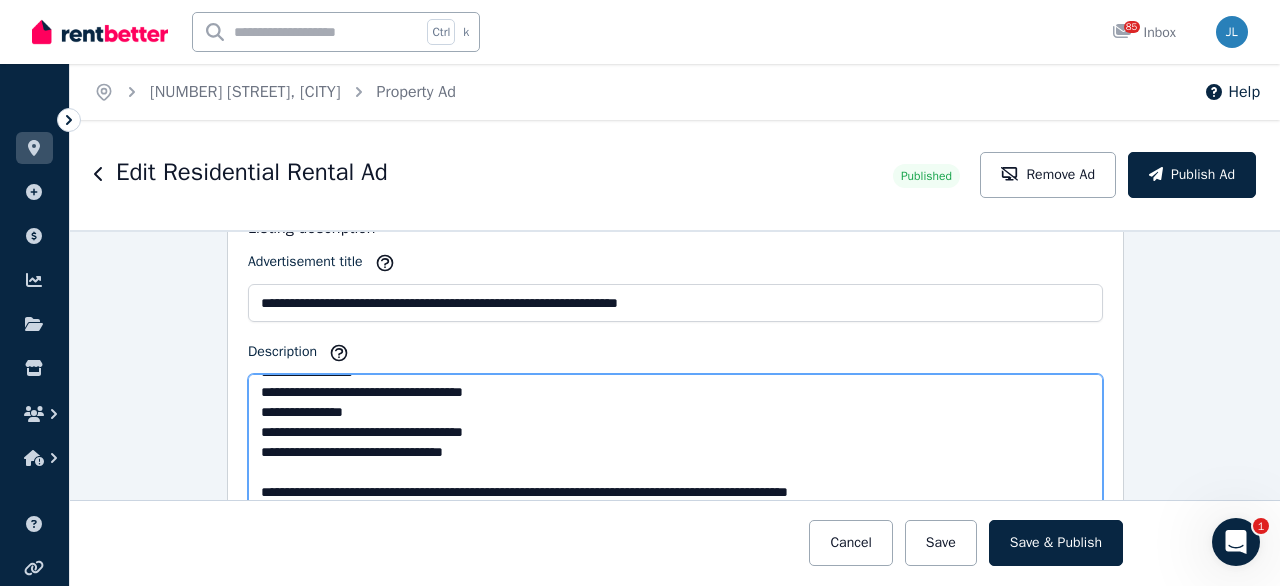 click on "**********" at bounding box center [675, 442] 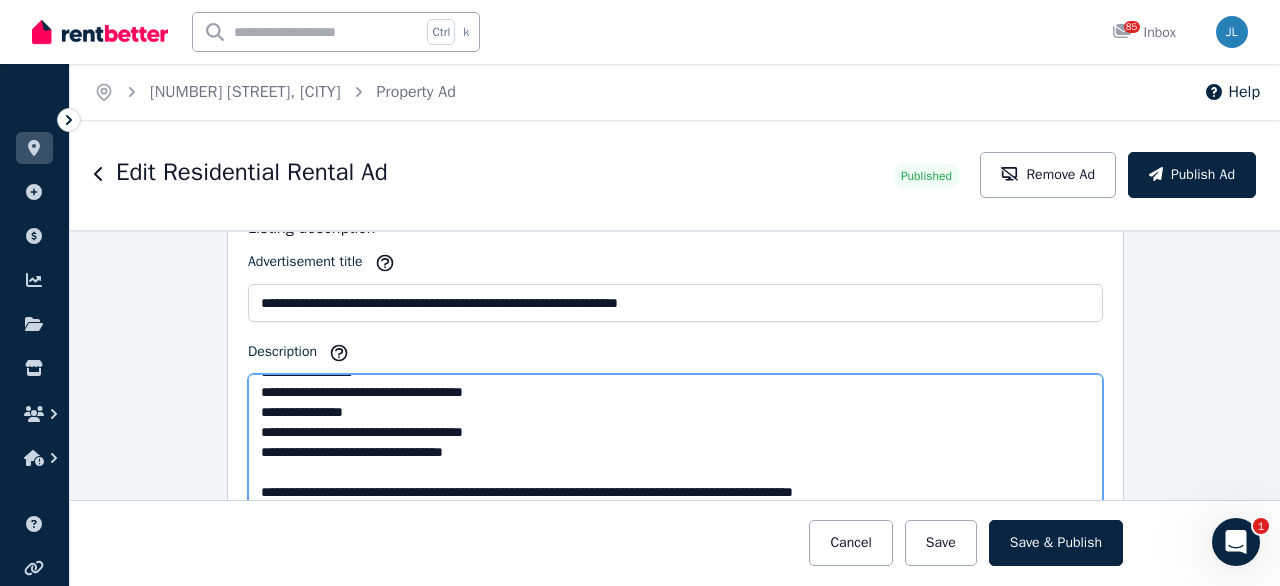 click on "**********" at bounding box center [675, 442] 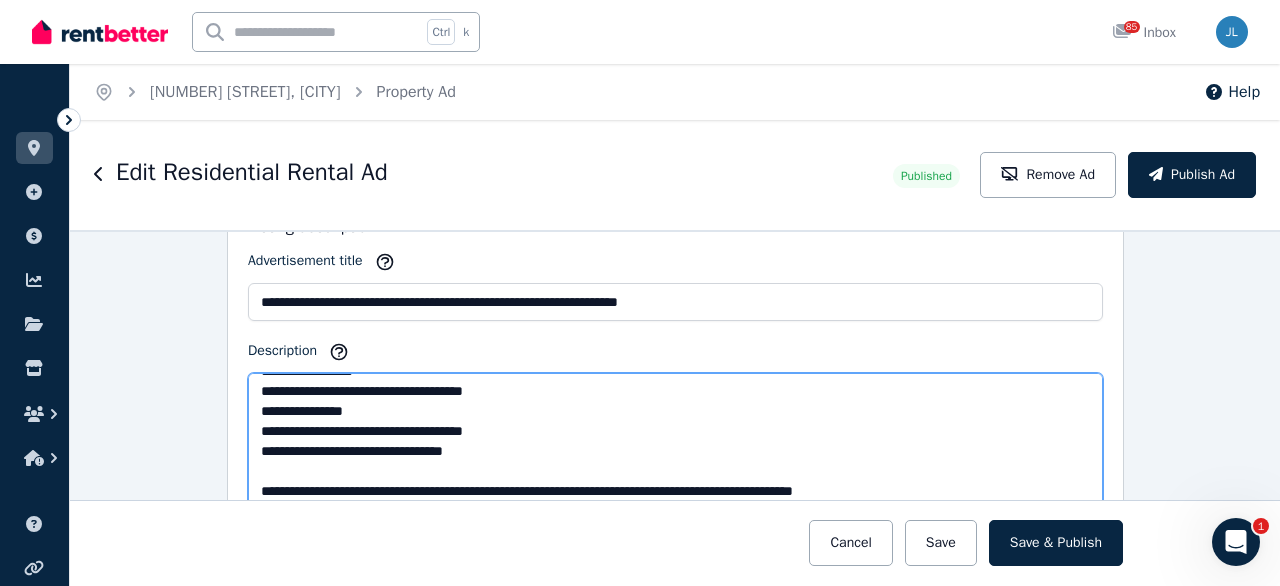 scroll, scrollTop: 1301, scrollLeft: 0, axis: vertical 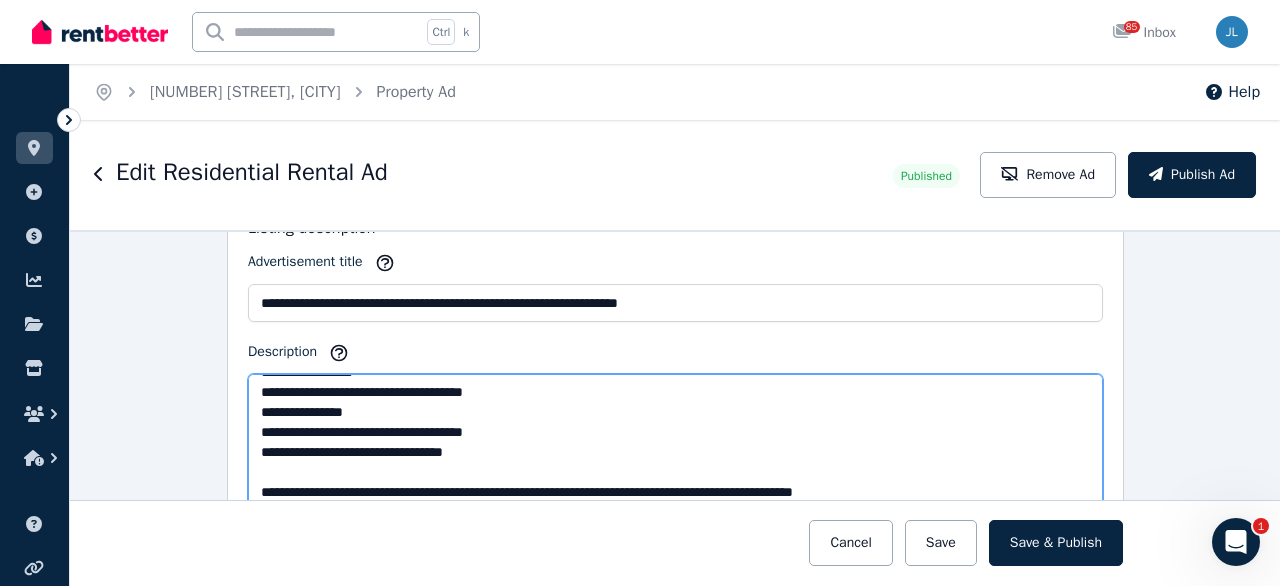 drag, startPoint x: 767, startPoint y: 475, endPoint x: 929, endPoint y: 485, distance: 162.30835 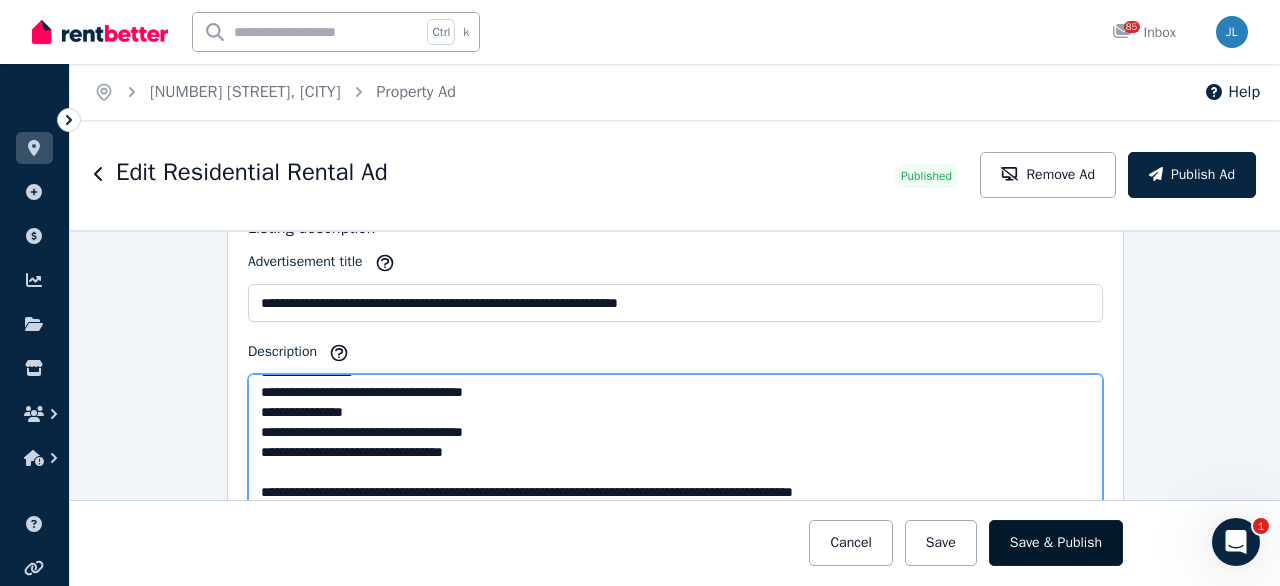 type on "**********" 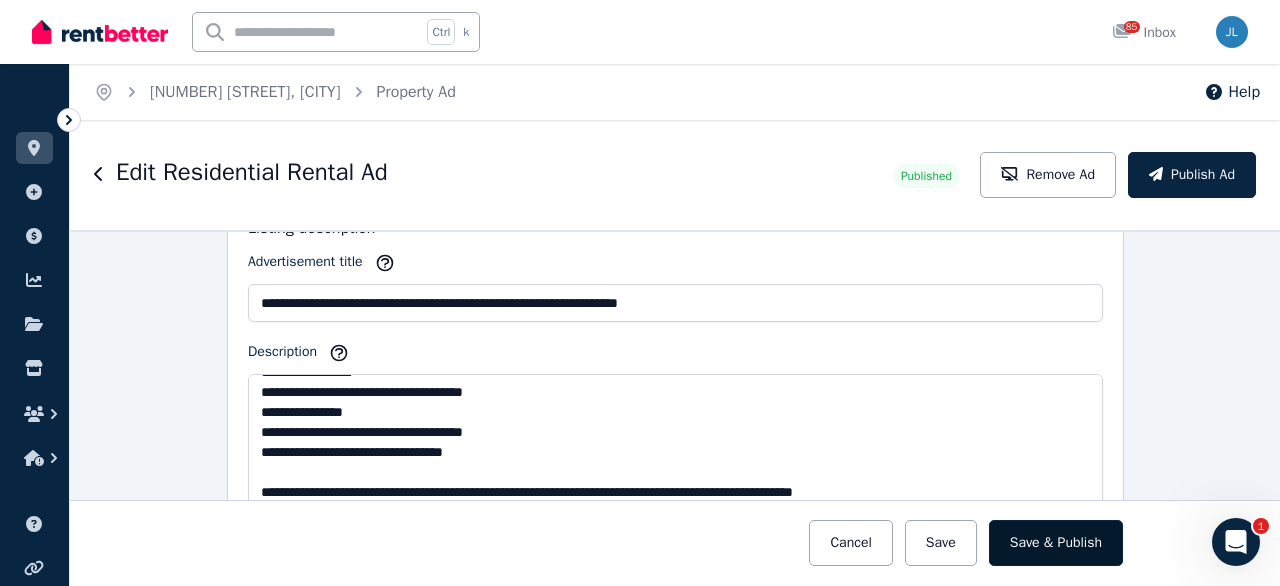 click on "Save & Publish" at bounding box center (1056, 543) 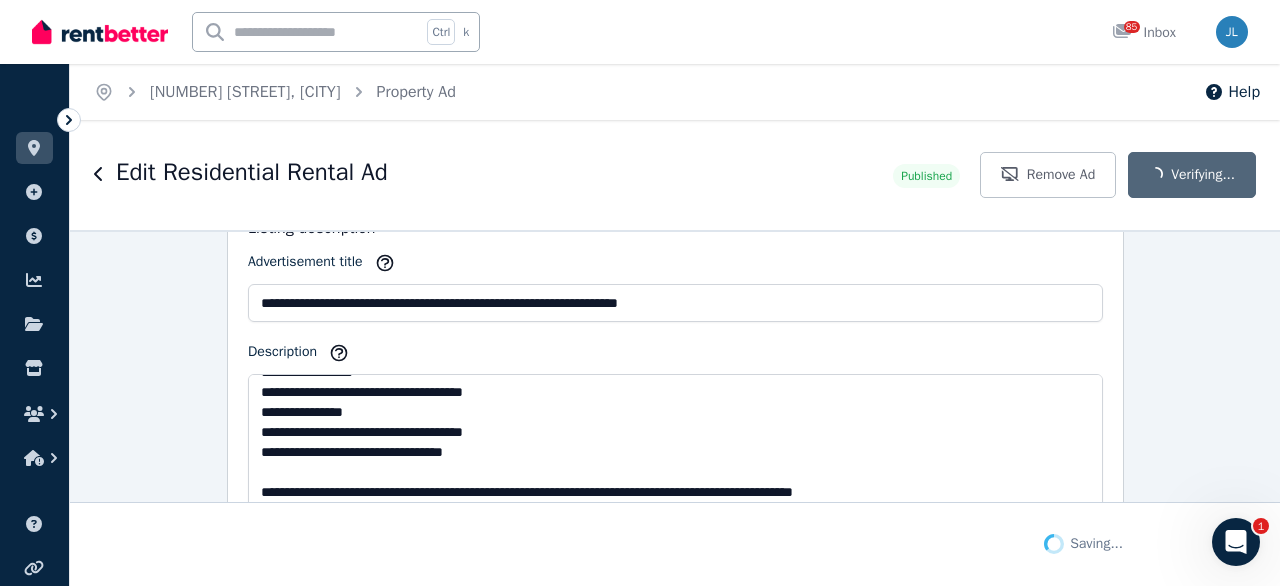 scroll, scrollTop: 1457, scrollLeft: 0, axis: vertical 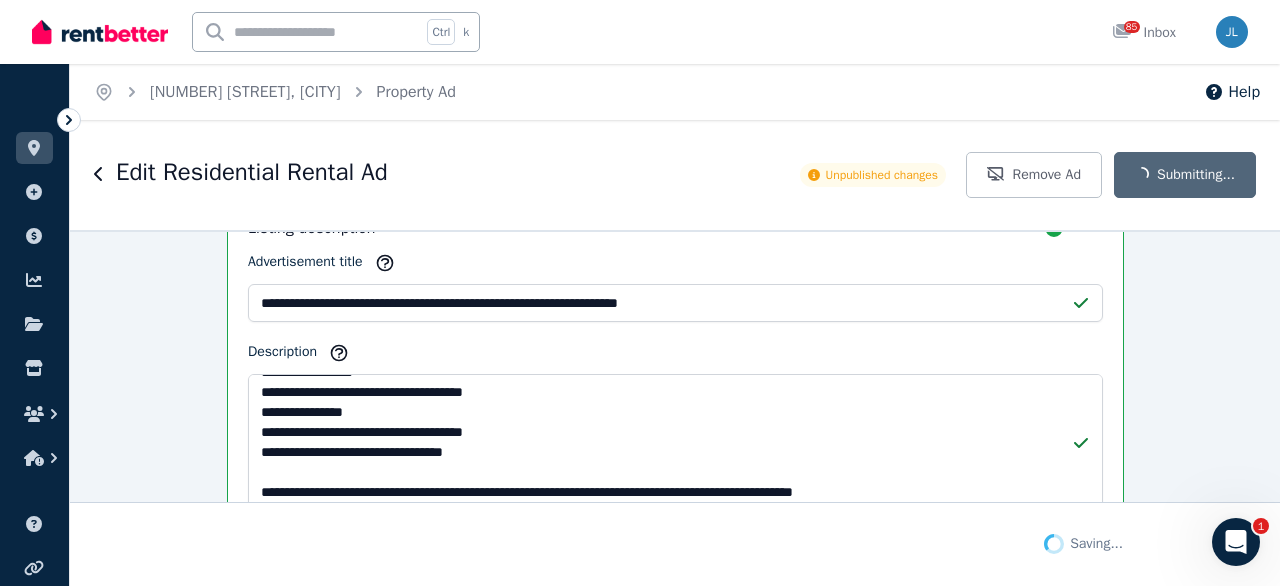 click 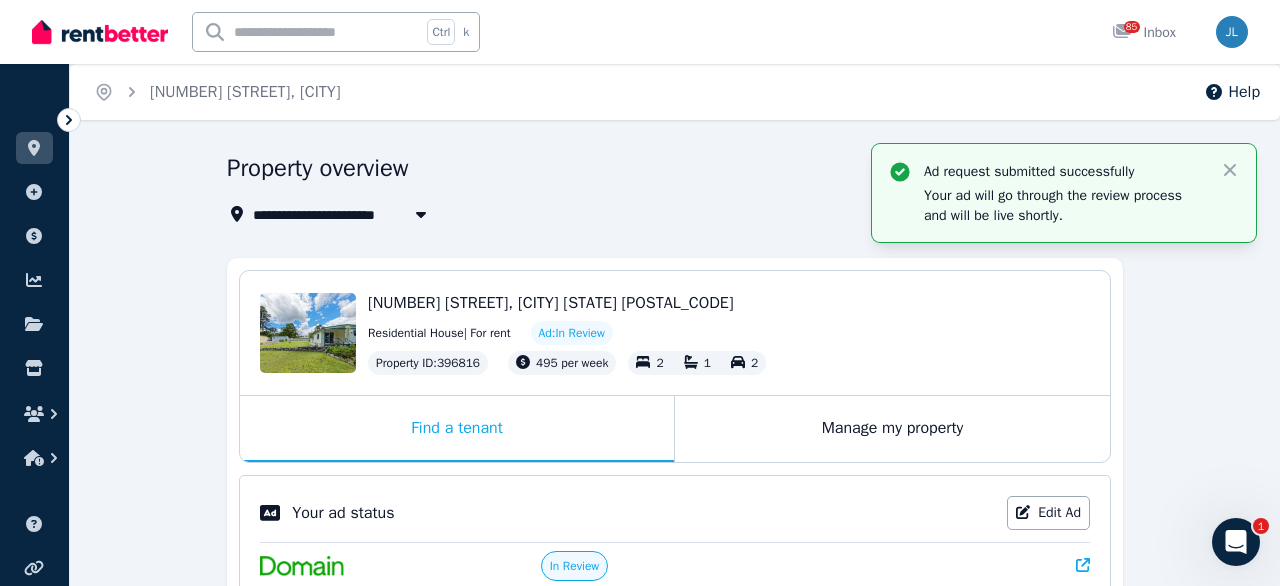 click at bounding box center (100, 32) 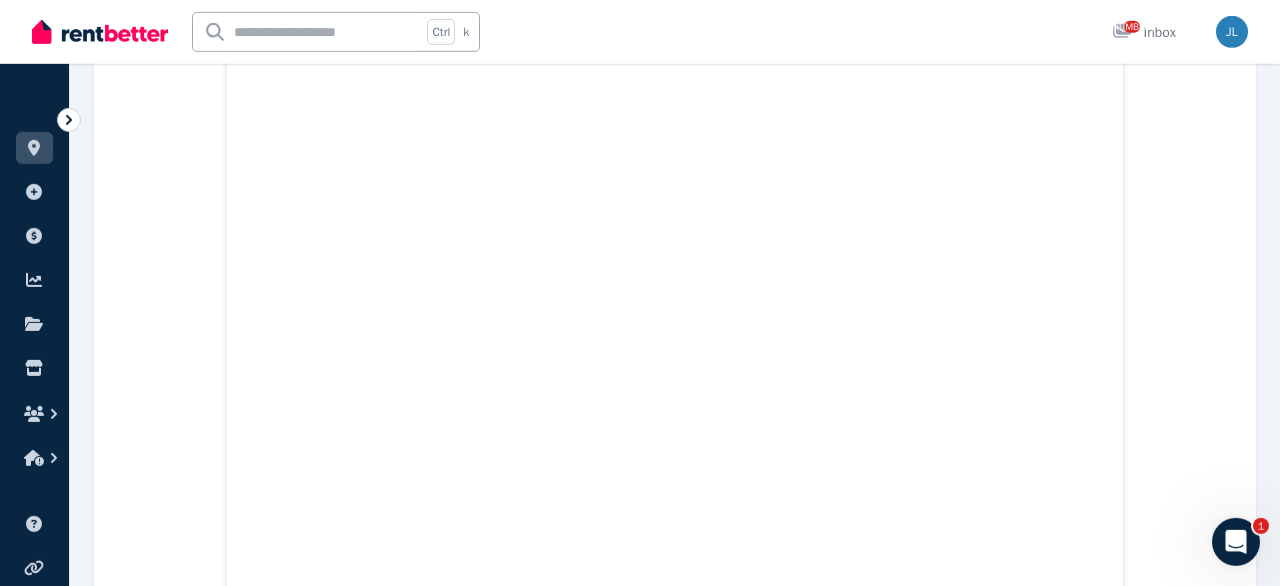 scroll, scrollTop: 11398, scrollLeft: 0, axis: vertical 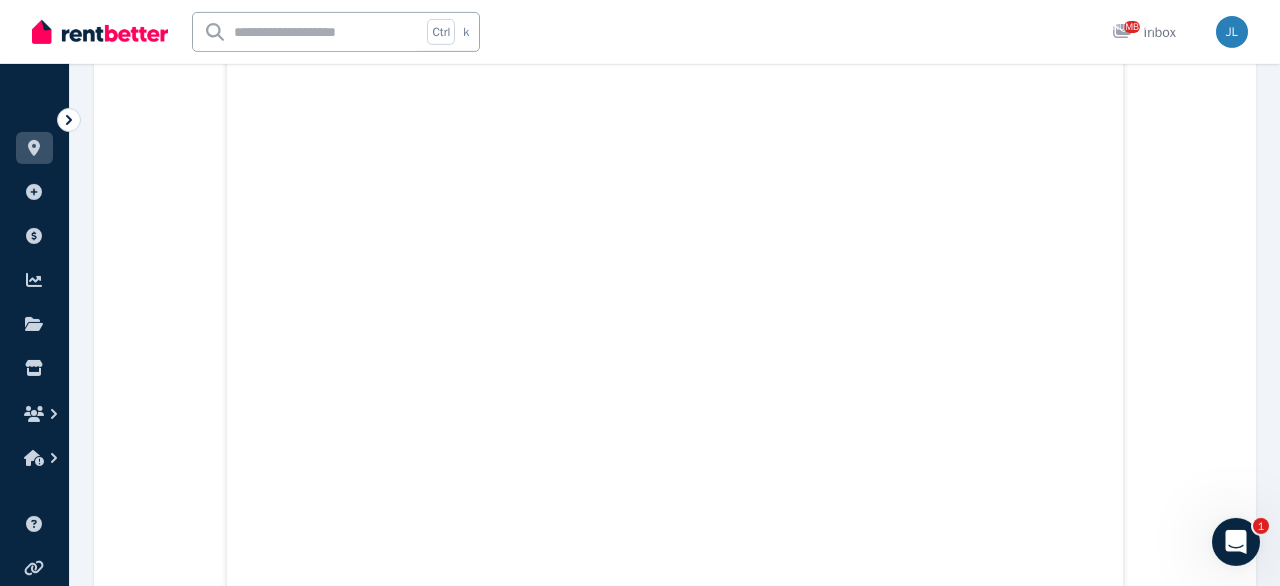 click 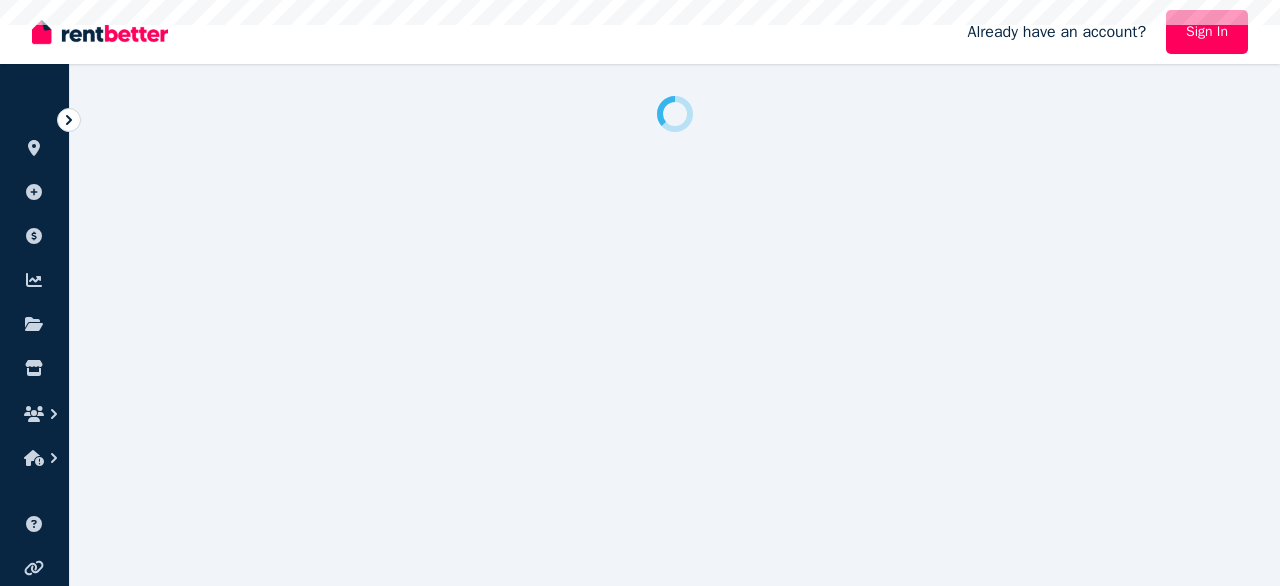 scroll, scrollTop: 0, scrollLeft: 0, axis: both 